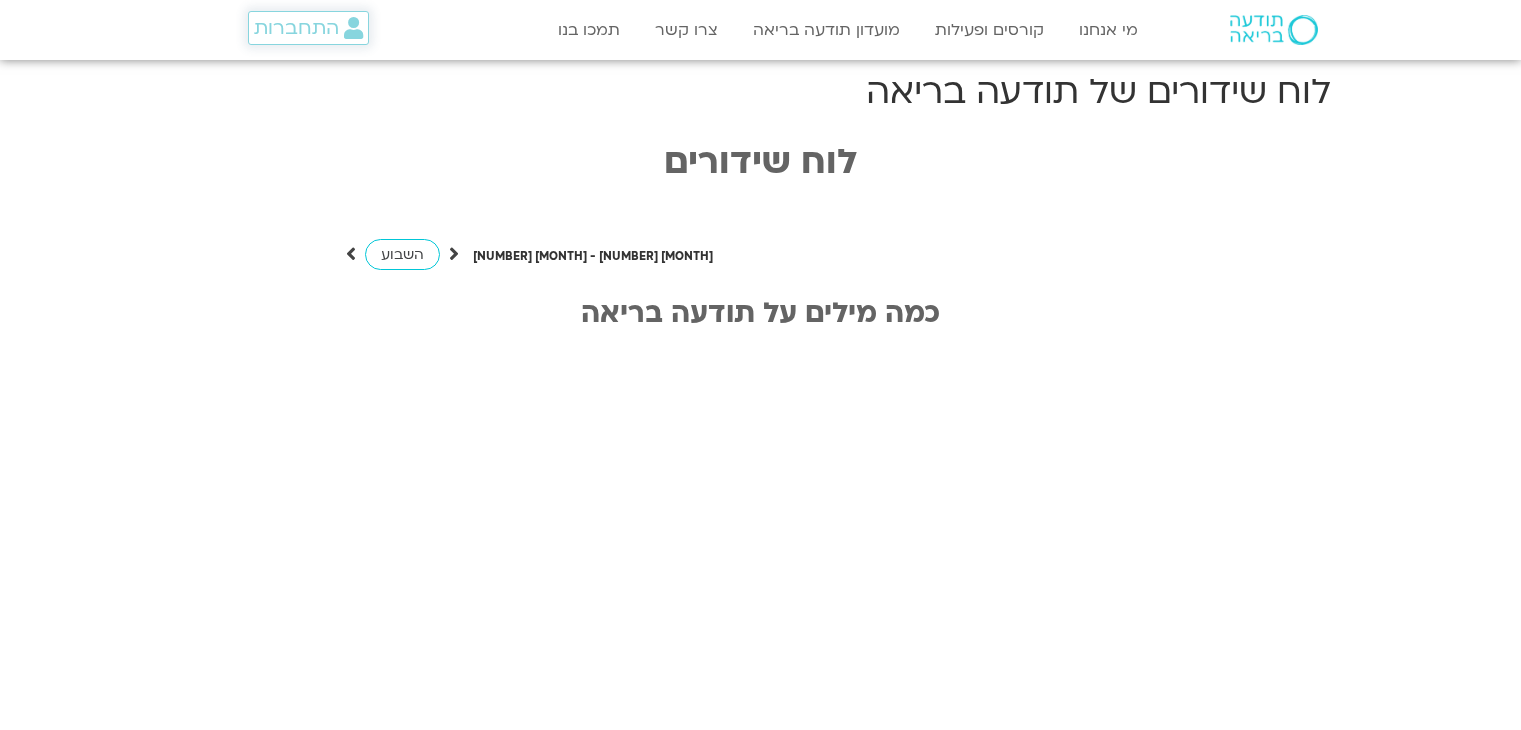 click on "התחברות" at bounding box center [308, 28] 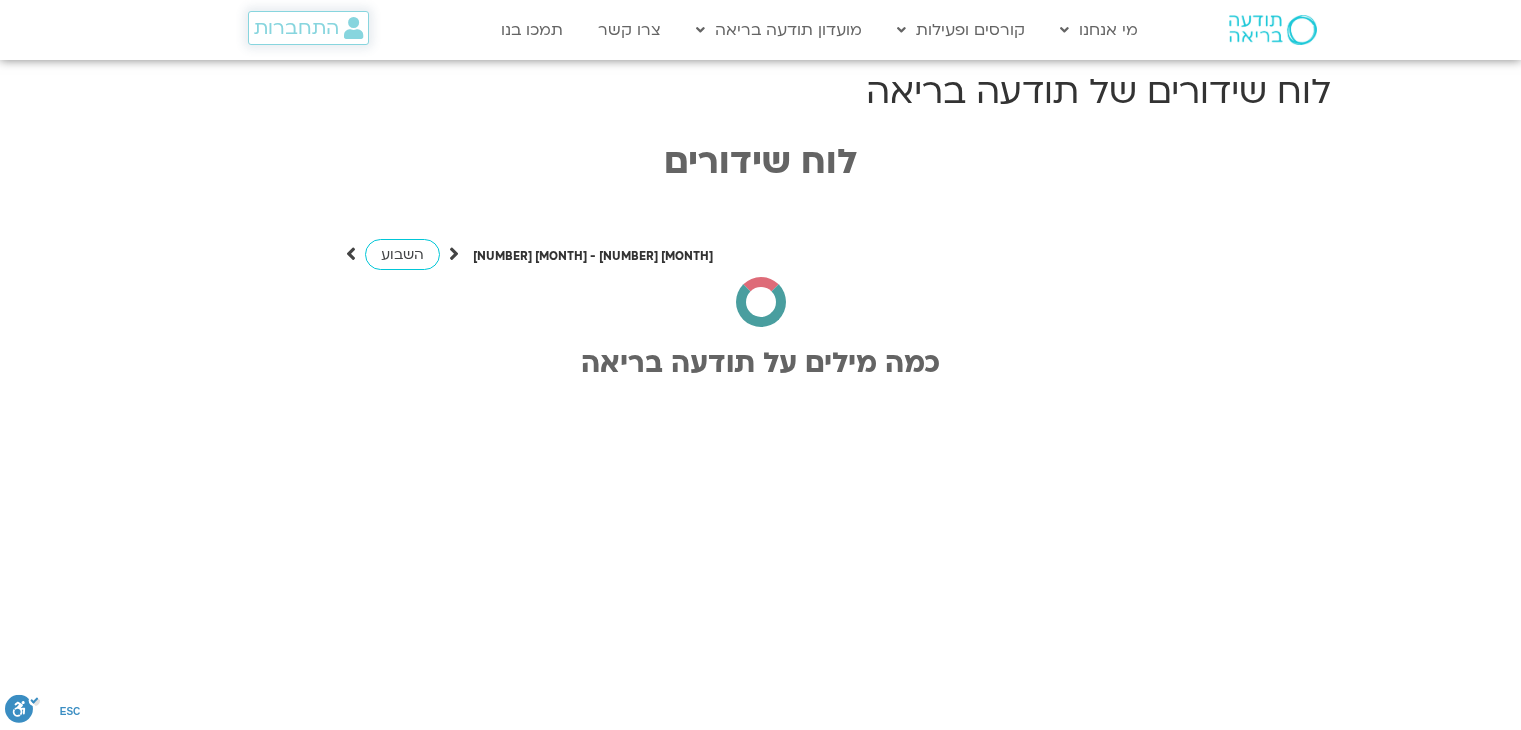 scroll, scrollTop: 0, scrollLeft: 0, axis: both 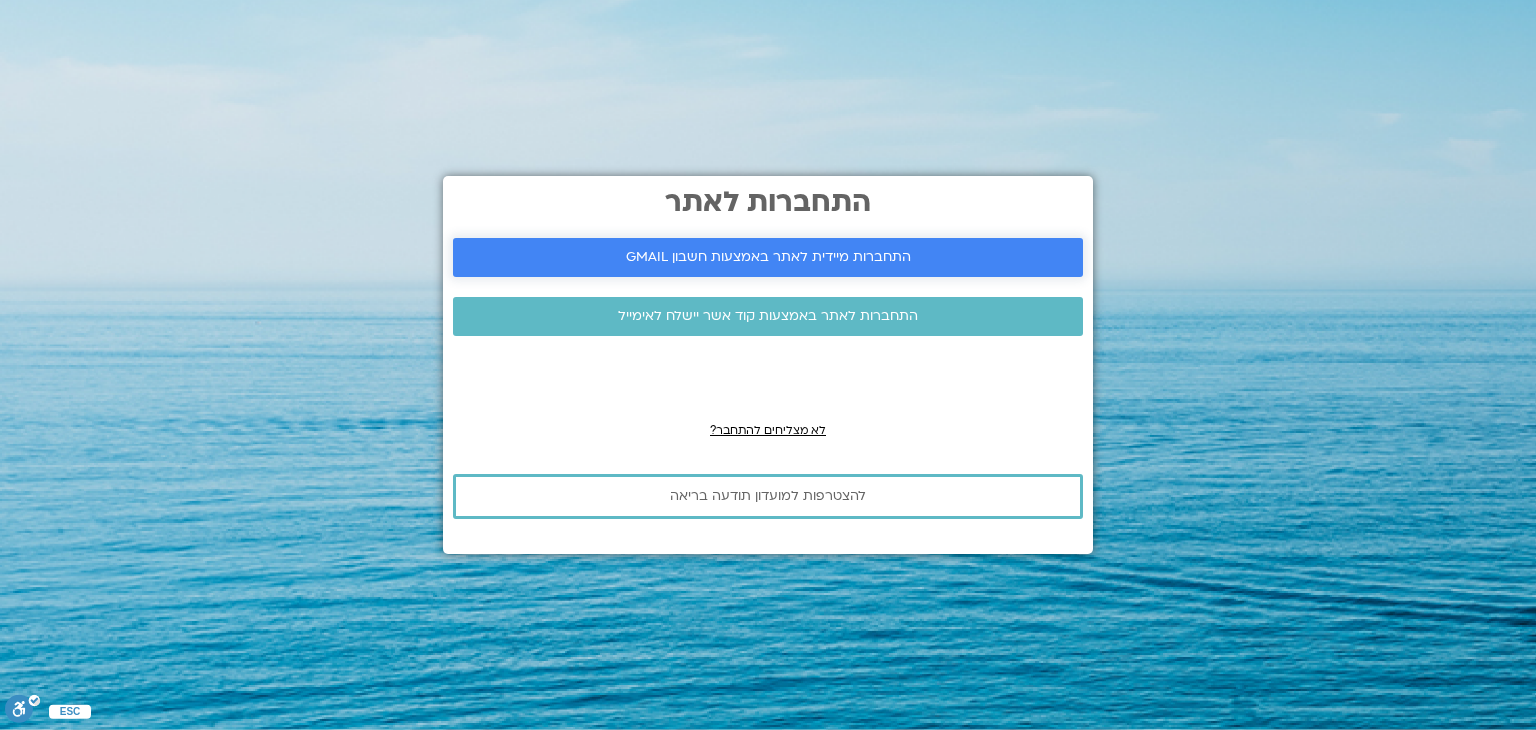 click on "התחברות מיידית לאתר באמצעות חשבון GMAIL" at bounding box center [768, 257] 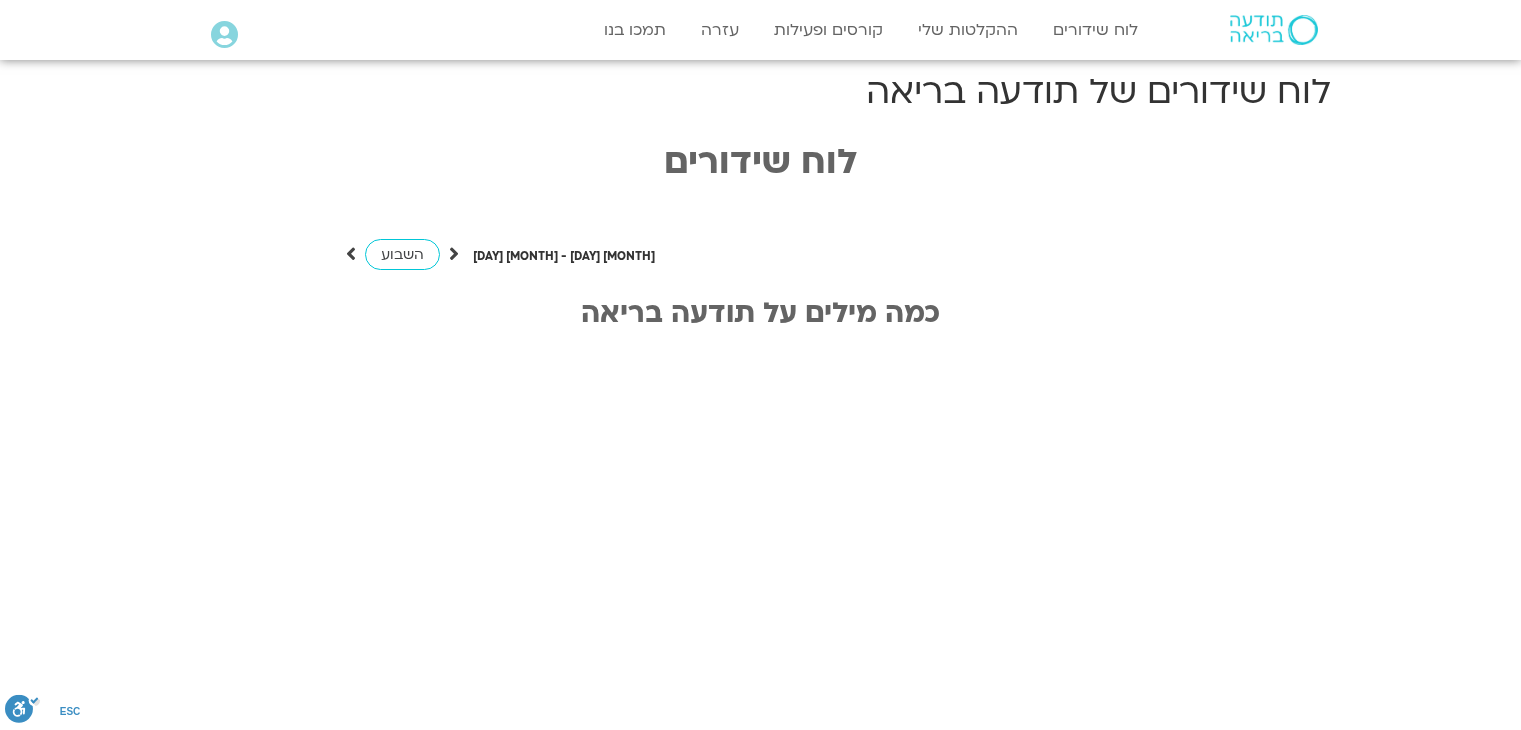 scroll, scrollTop: 0, scrollLeft: 0, axis: both 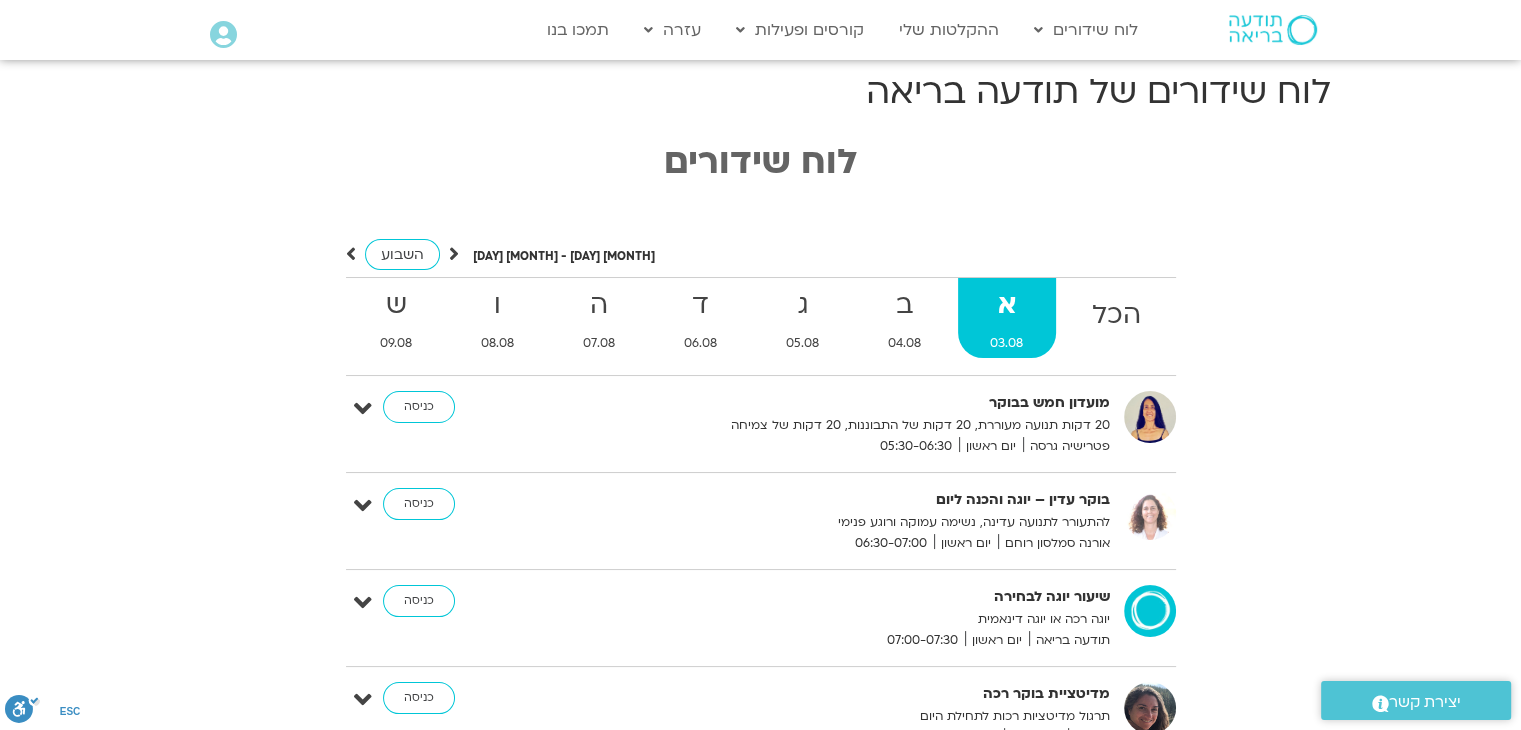 click at bounding box center [454, 254] 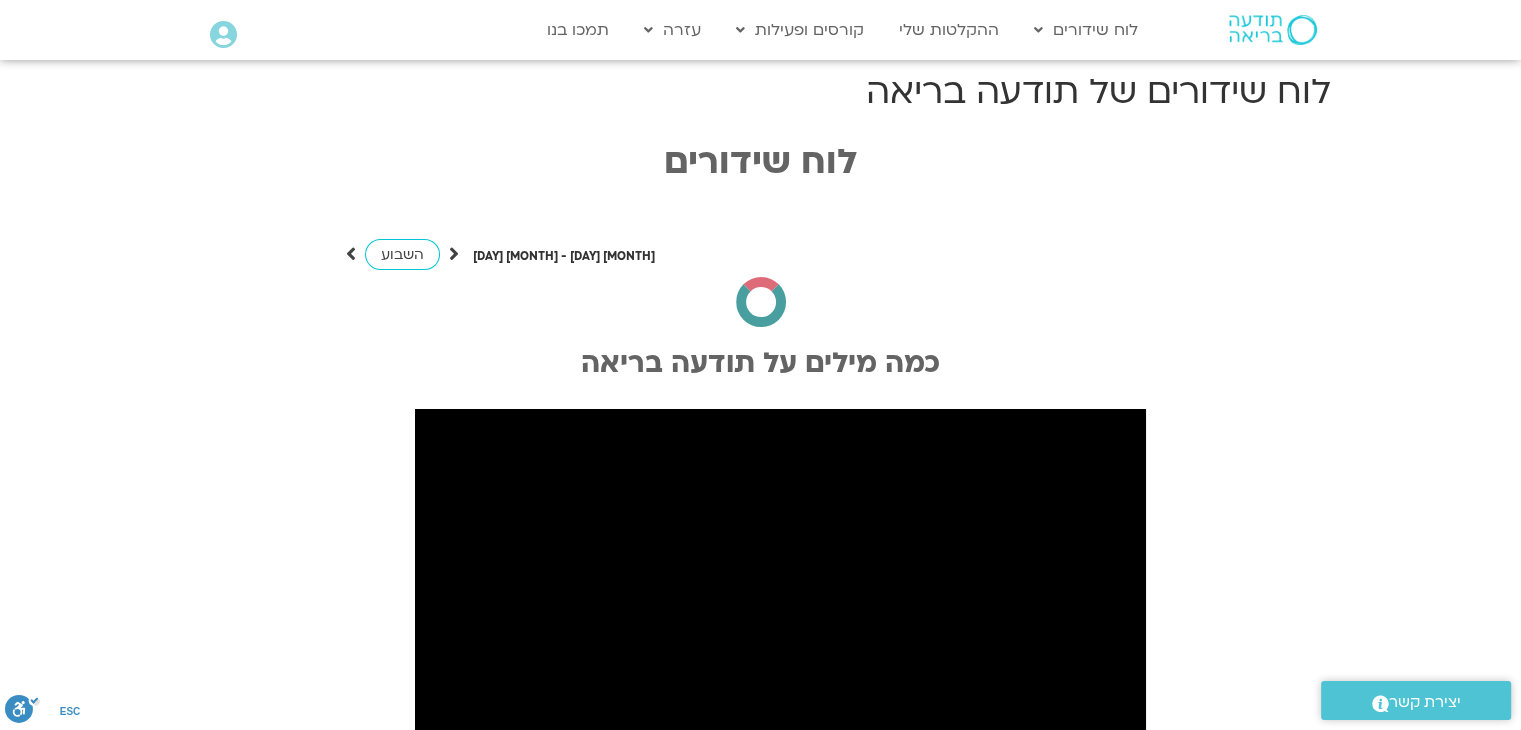 click at bounding box center [454, 254] 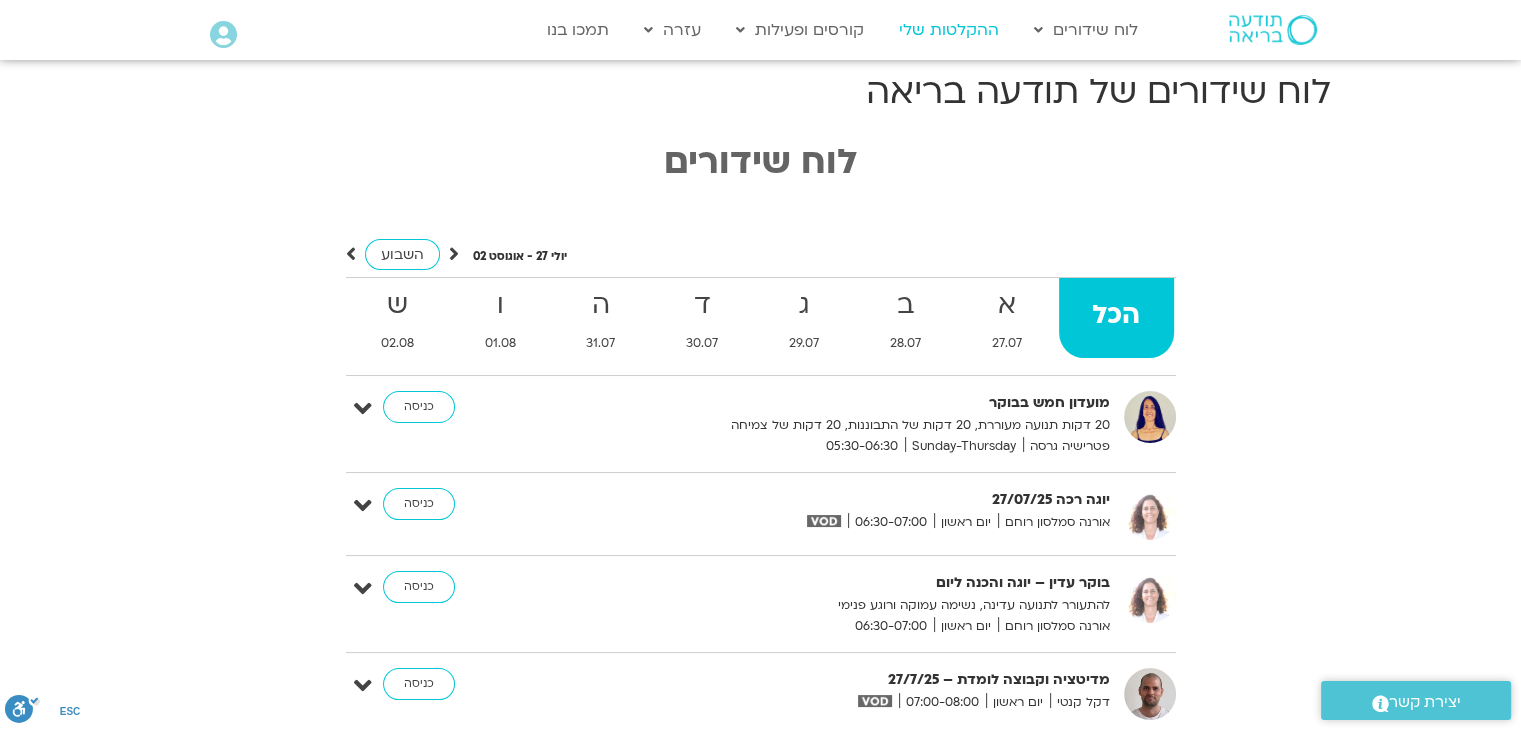 click on "ההקלטות שלי" at bounding box center (949, 30) 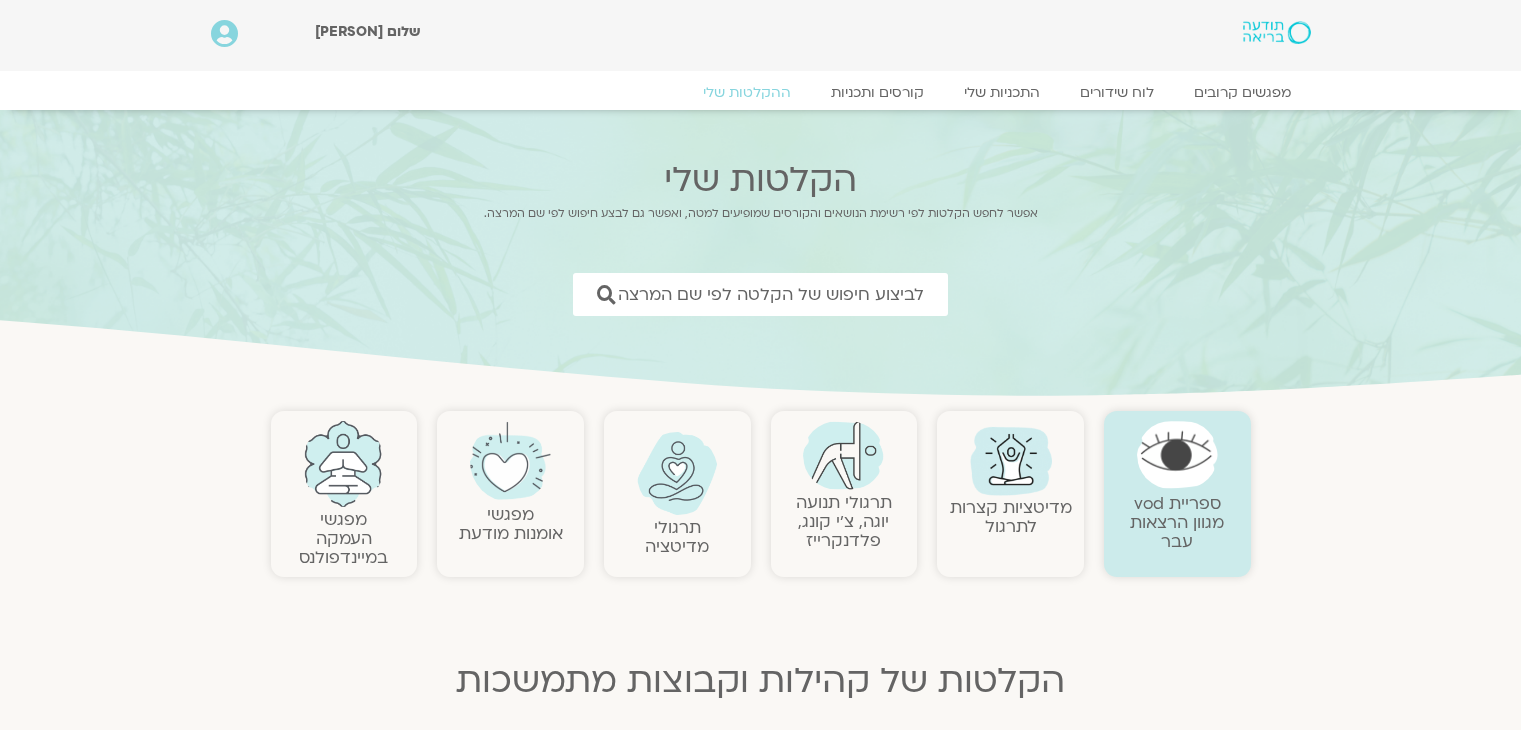 scroll, scrollTop: 0, scrollLeft: 0, axis: both 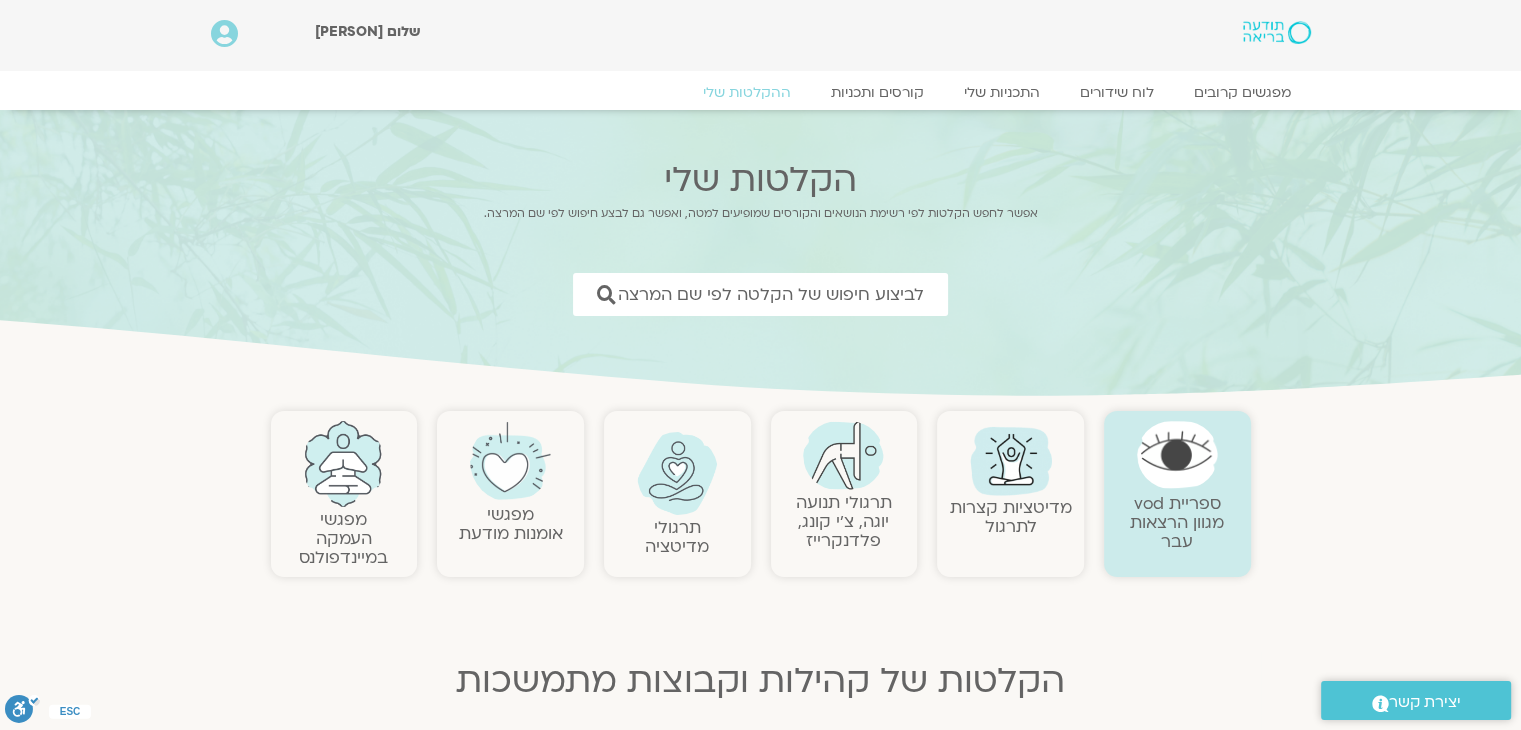 click on "תרגולי   מדיטציה" at bounding box center [677, 537] 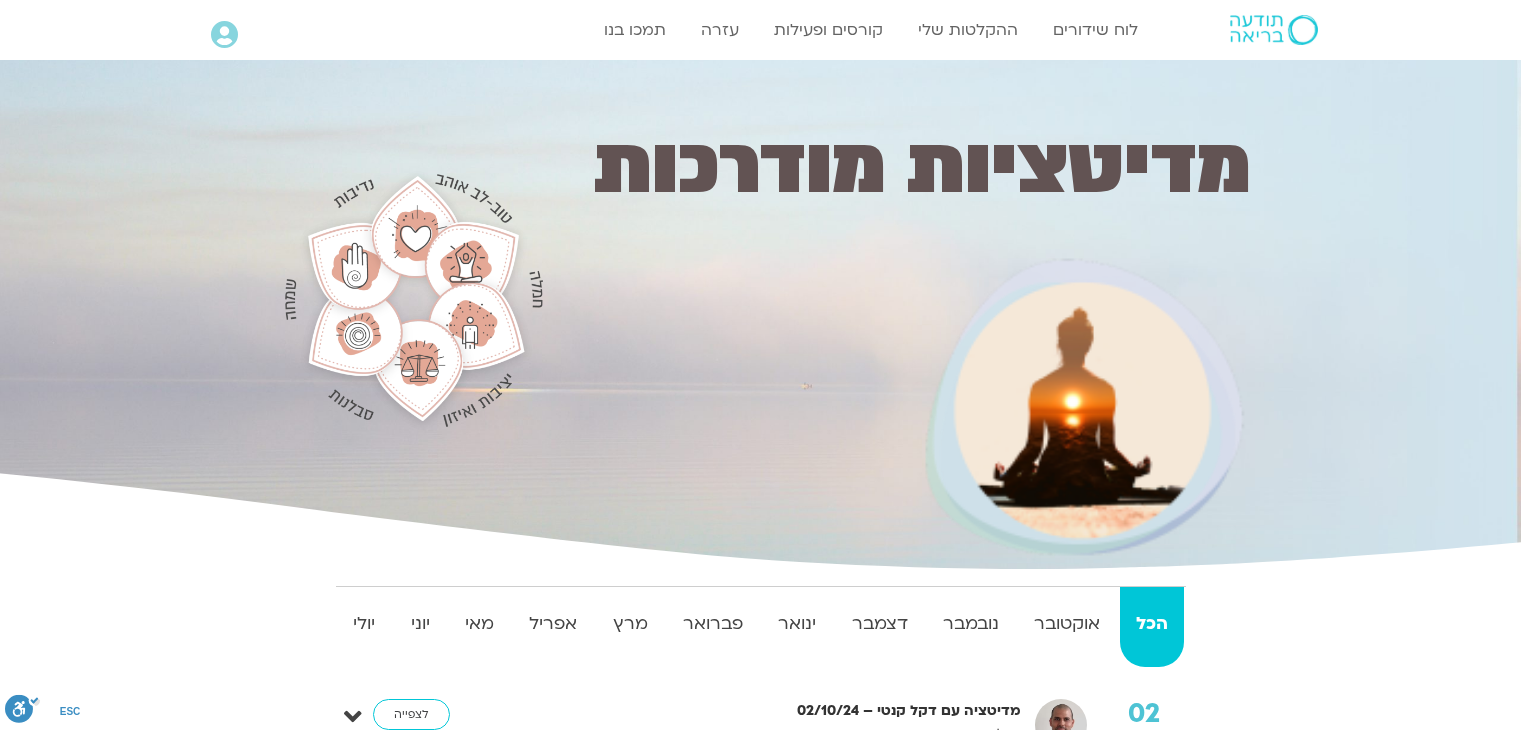 scroll, scrollTop: 0, scrollLeft: 0, axis: both 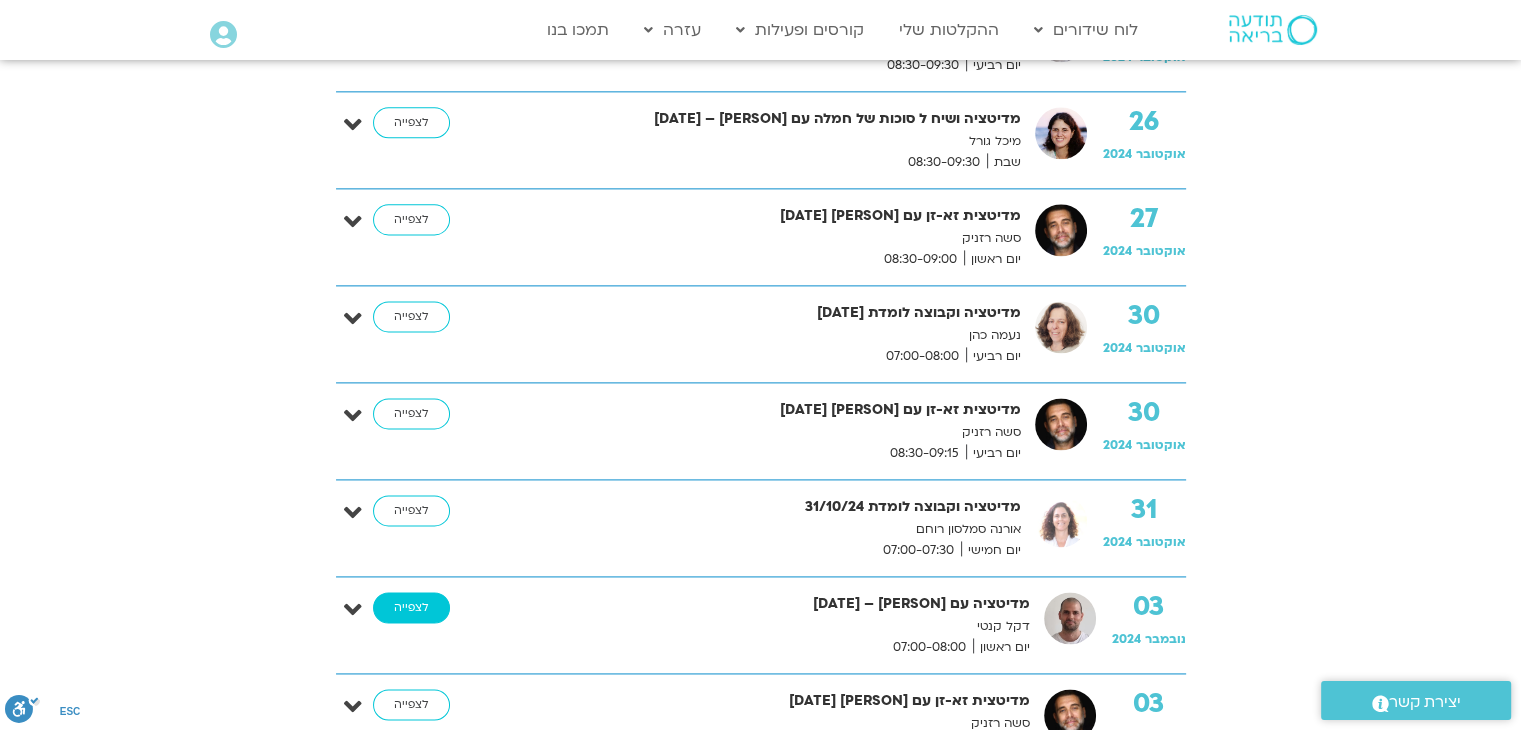 click on "לצפייה" at bounding box center [411, 608] 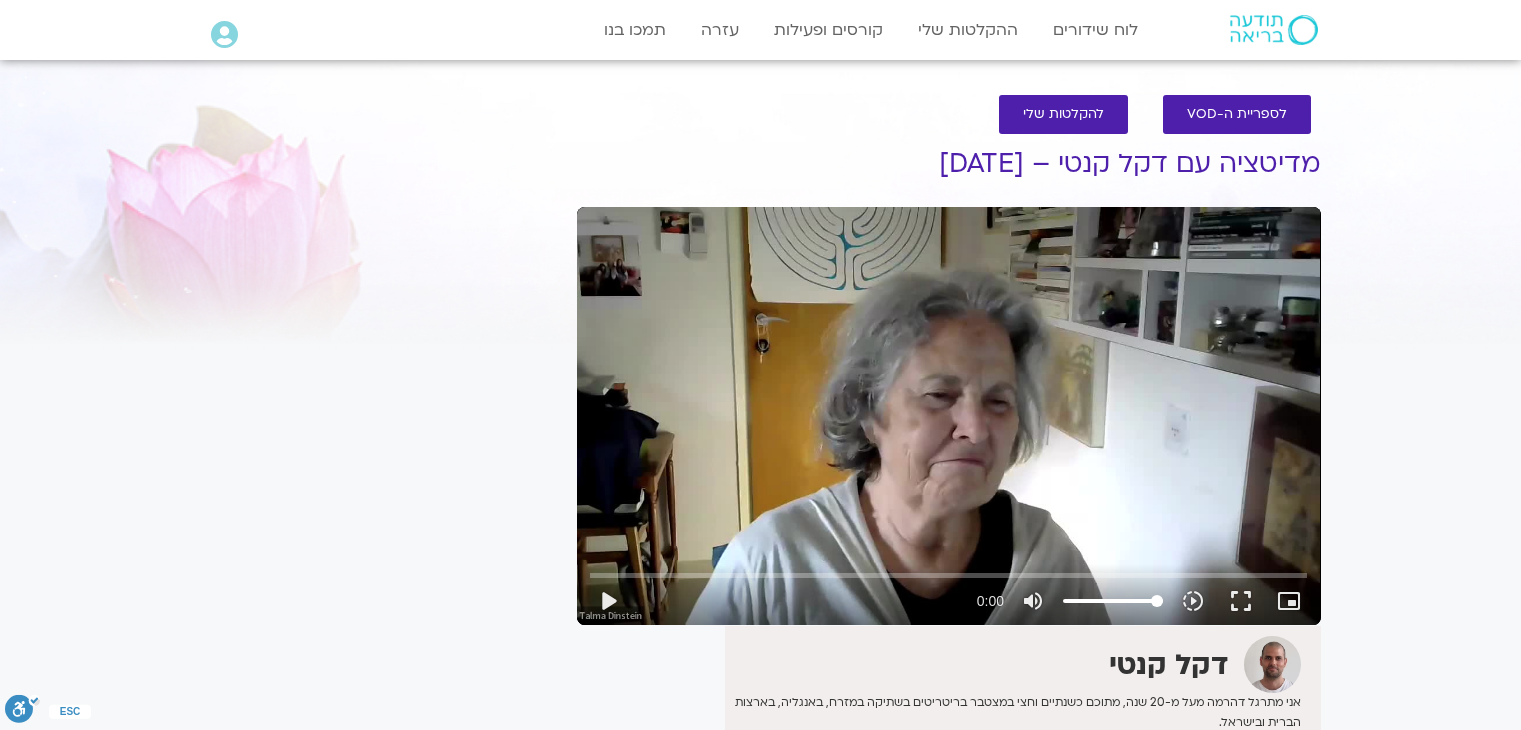 scroll, scrollTop: 0, scrollLeft: 0, axis: both 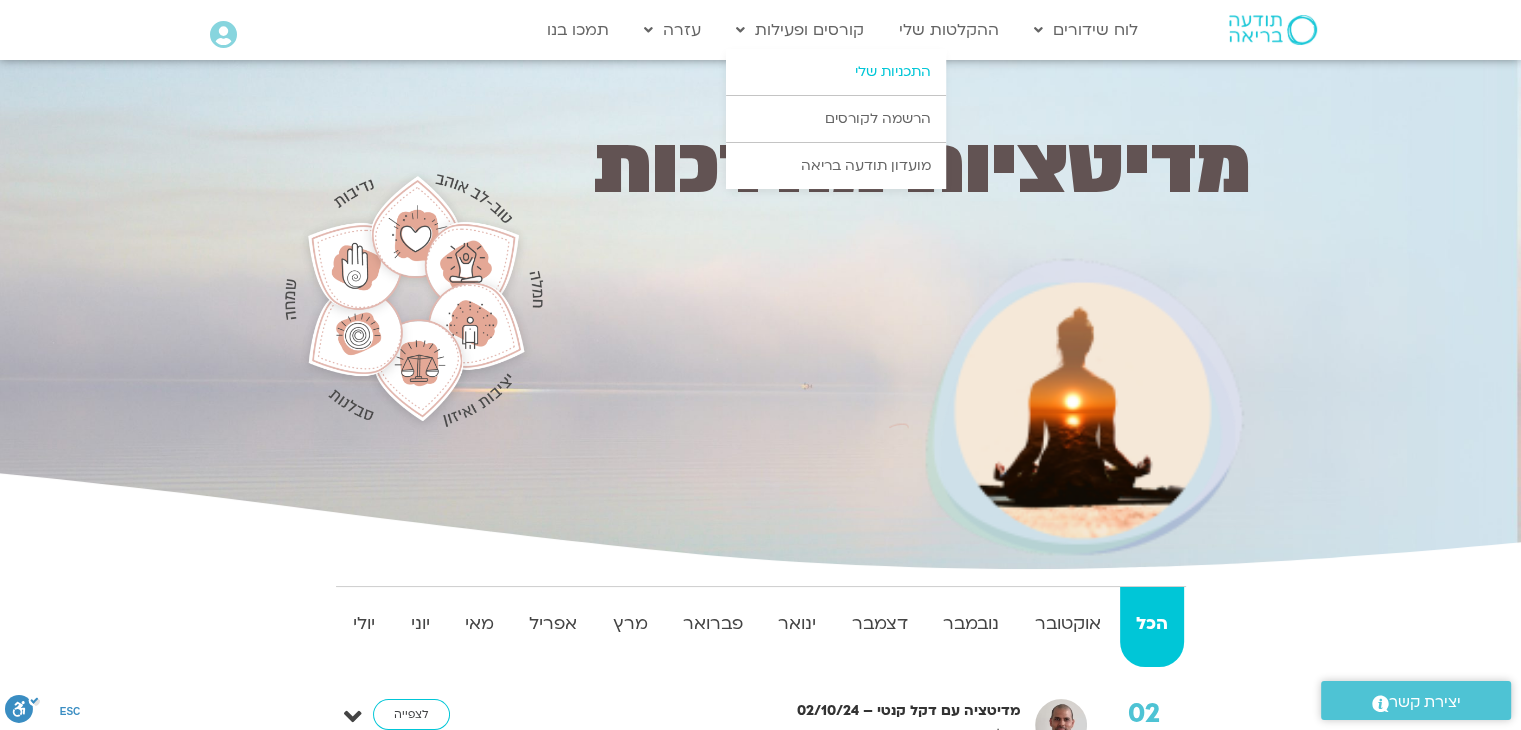 click on "התכניות שלי" at bounding box center [836, 72] 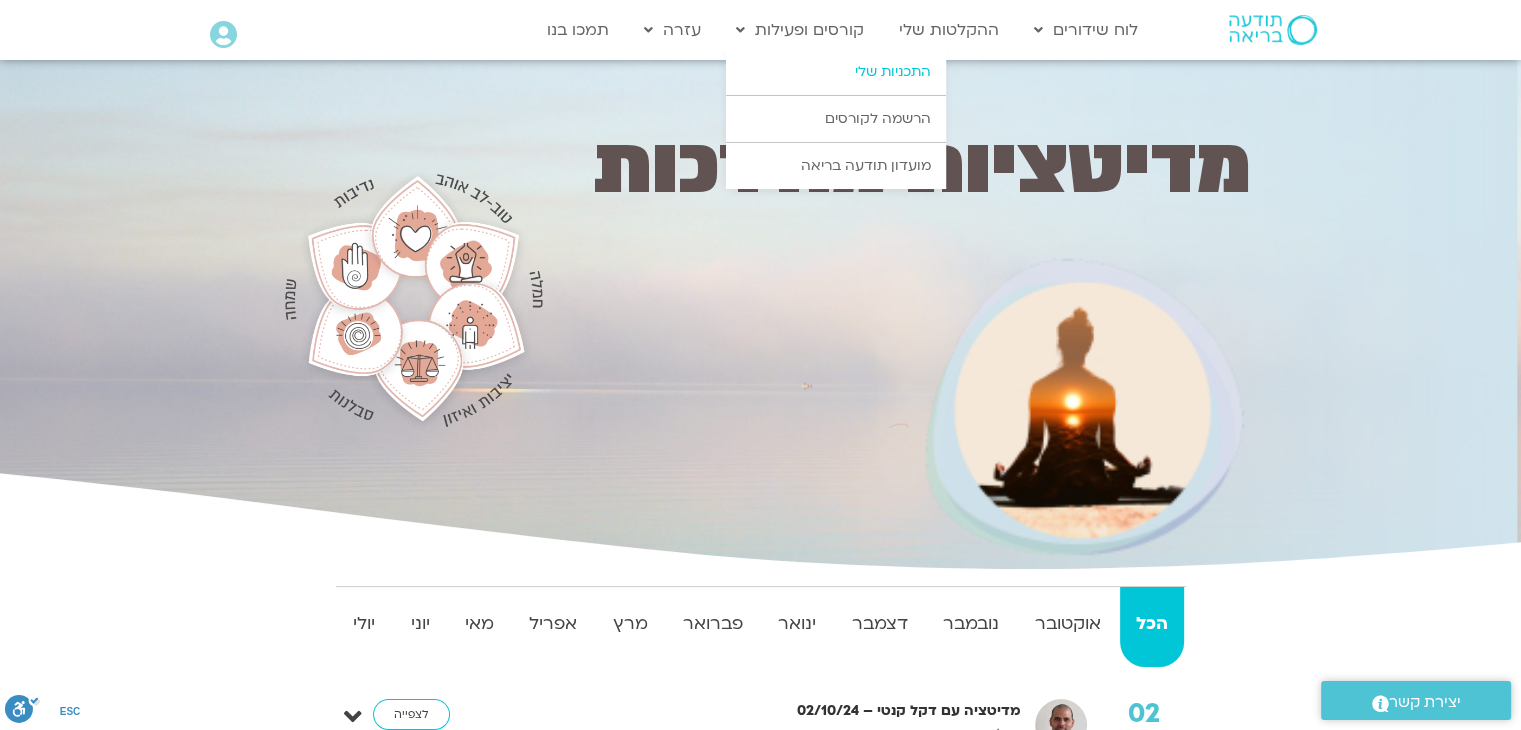 click on "התכניות שלי" at bounding box center (836, 72) 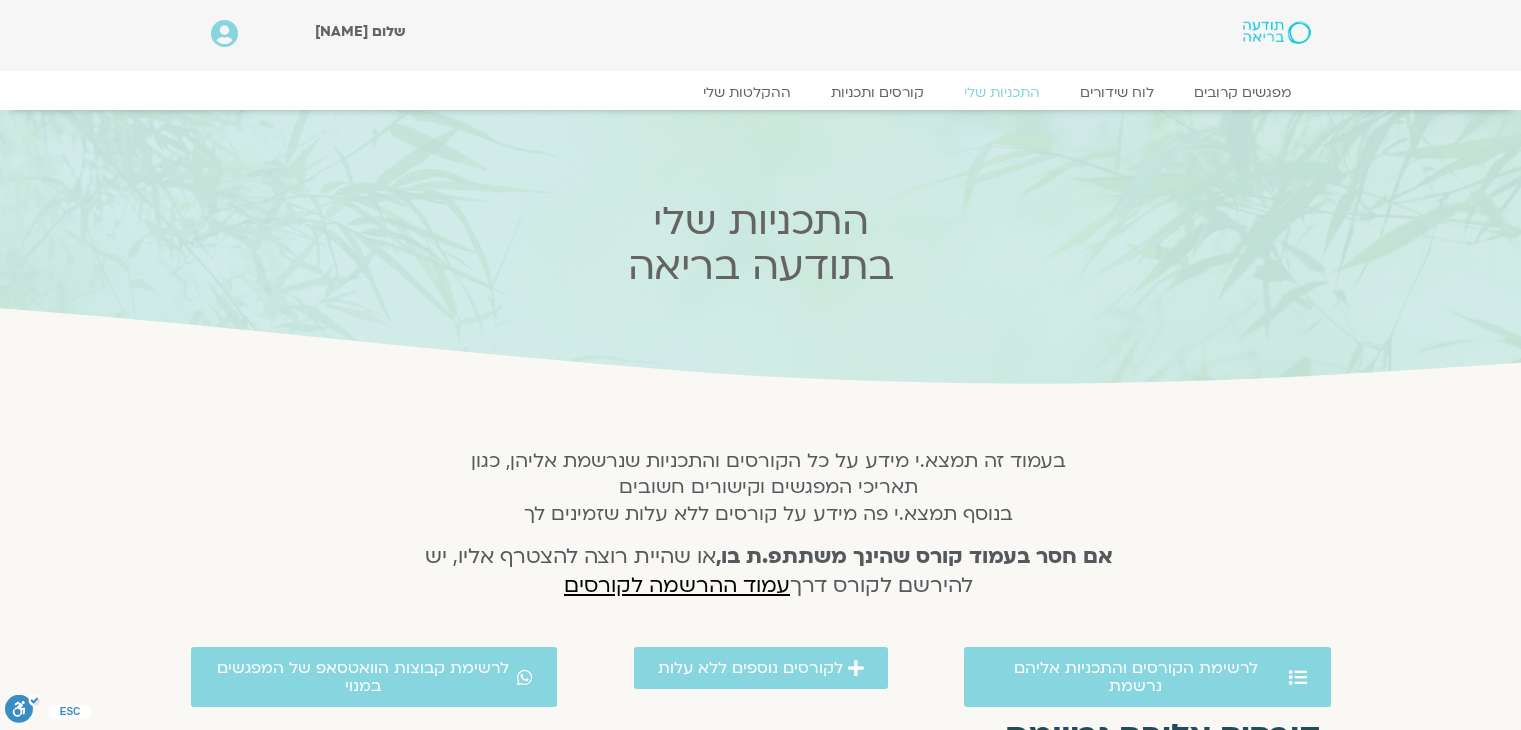 scroll, scrollTop: 0, scrollLeft: 0, axis: both 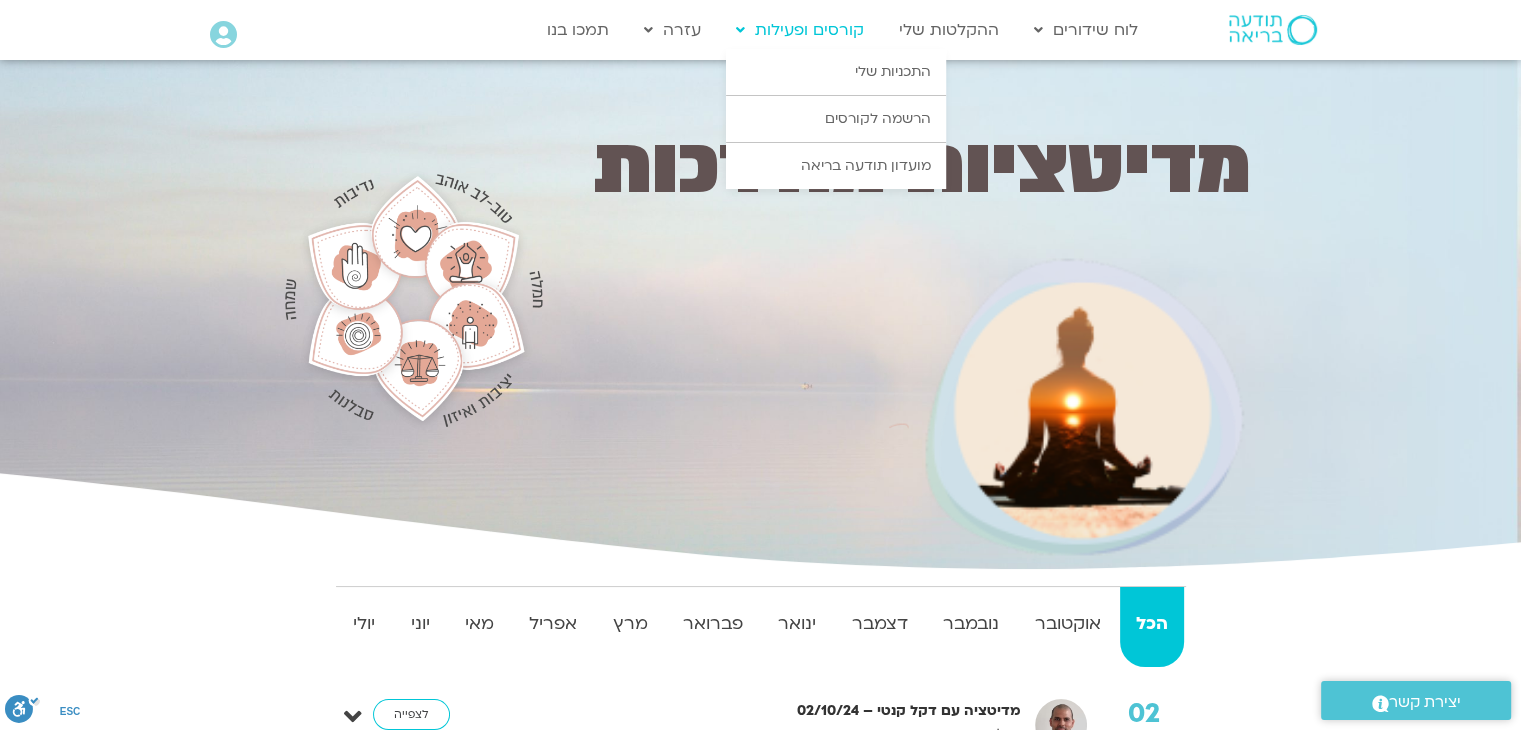 click on "קורסים ופעילות" at bounding box center [800, 30] 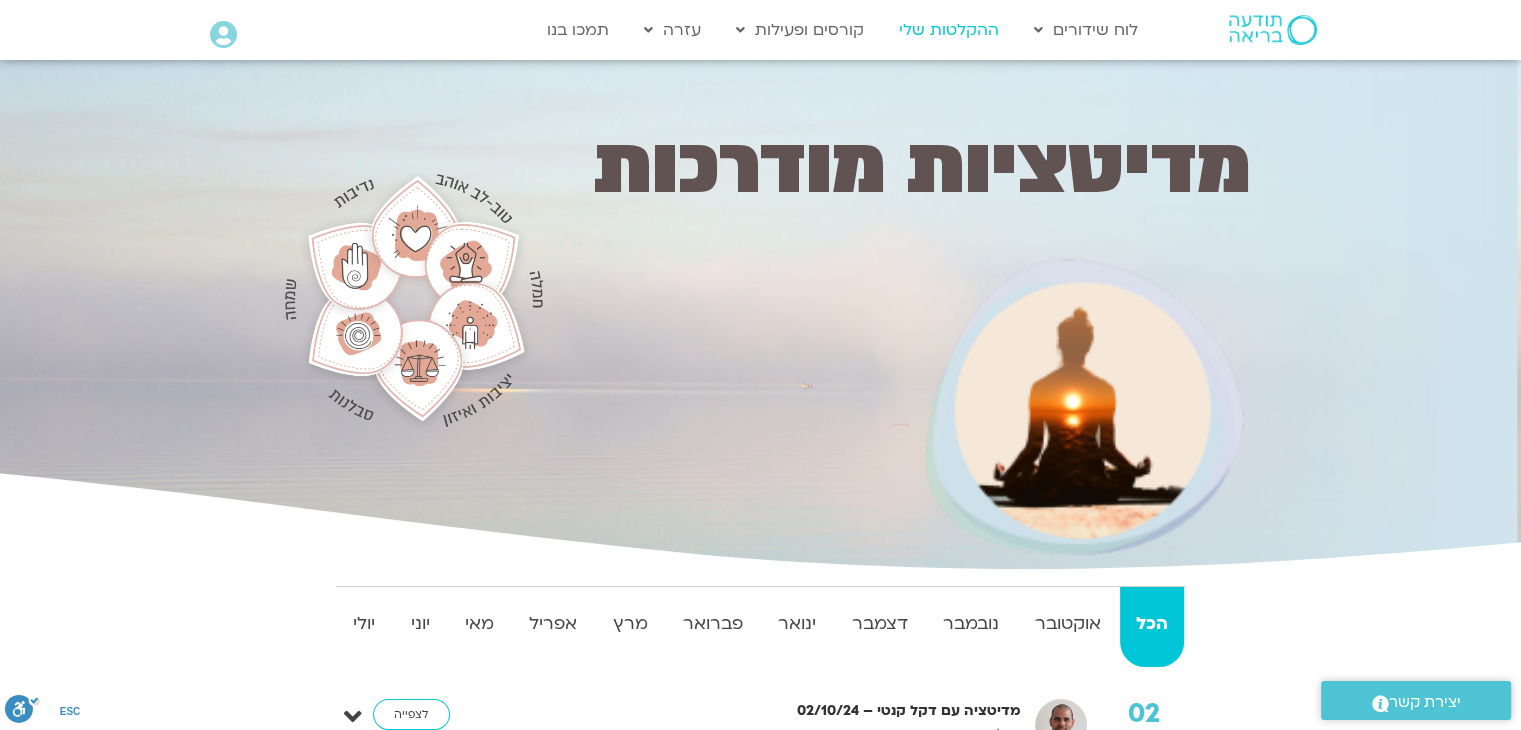 click on "ההקלטות שלי" at bounding box center [949, 30] 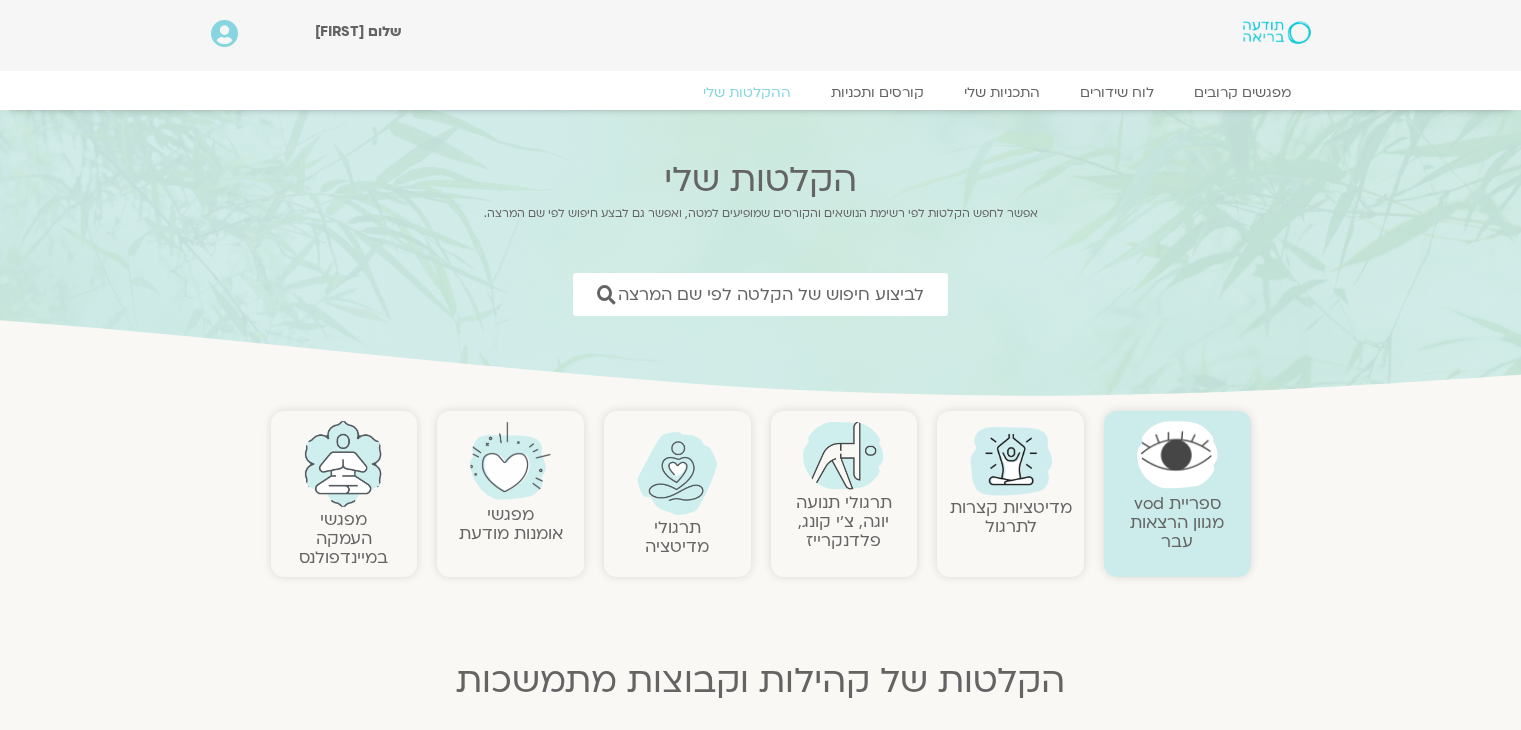 scroll, scrollTop: 0, scrollLeft: 0, axis: both 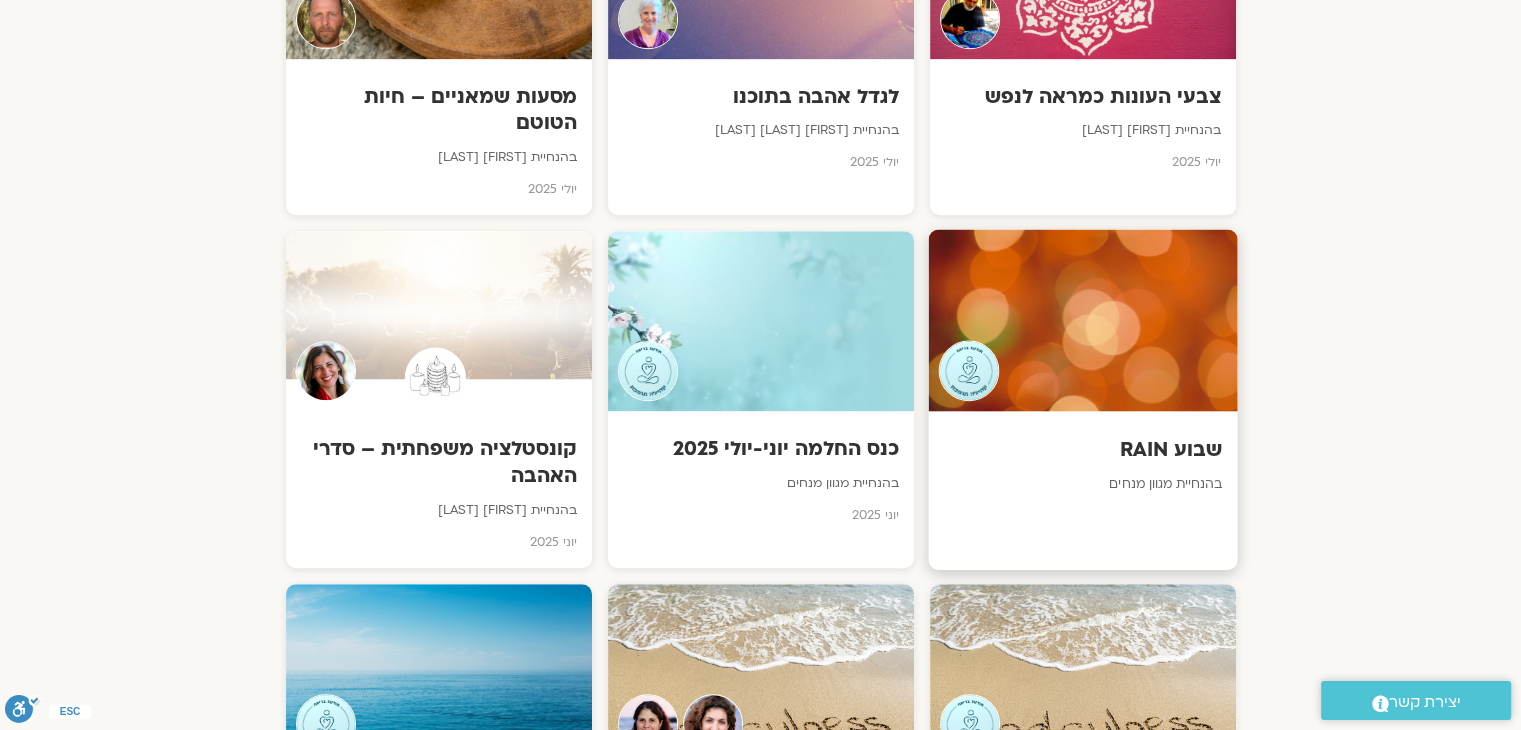 click on "שבוע RAIN" at bounding box center (1082, 450) 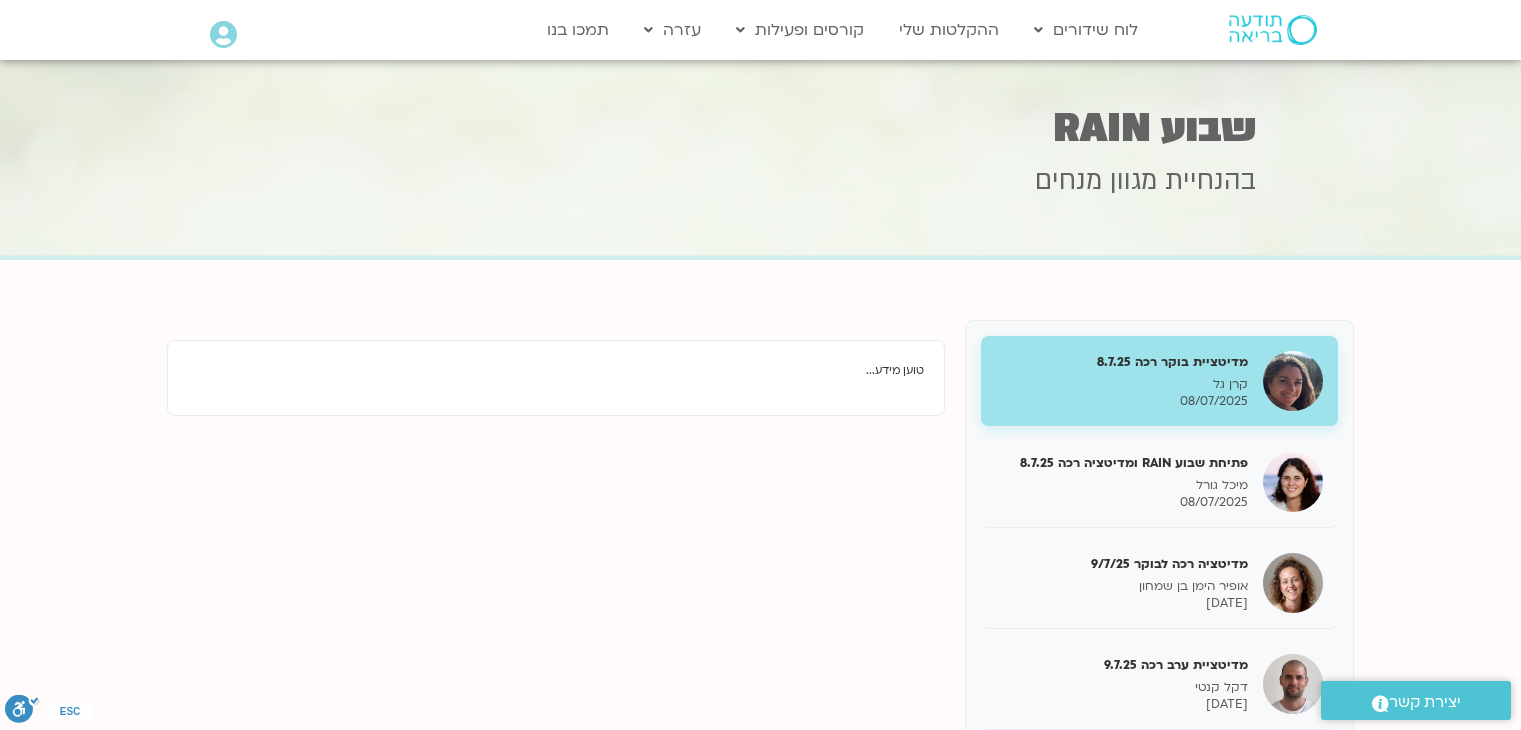 scroll, scrollTop: 0, scrollLeft: 0, axis: both 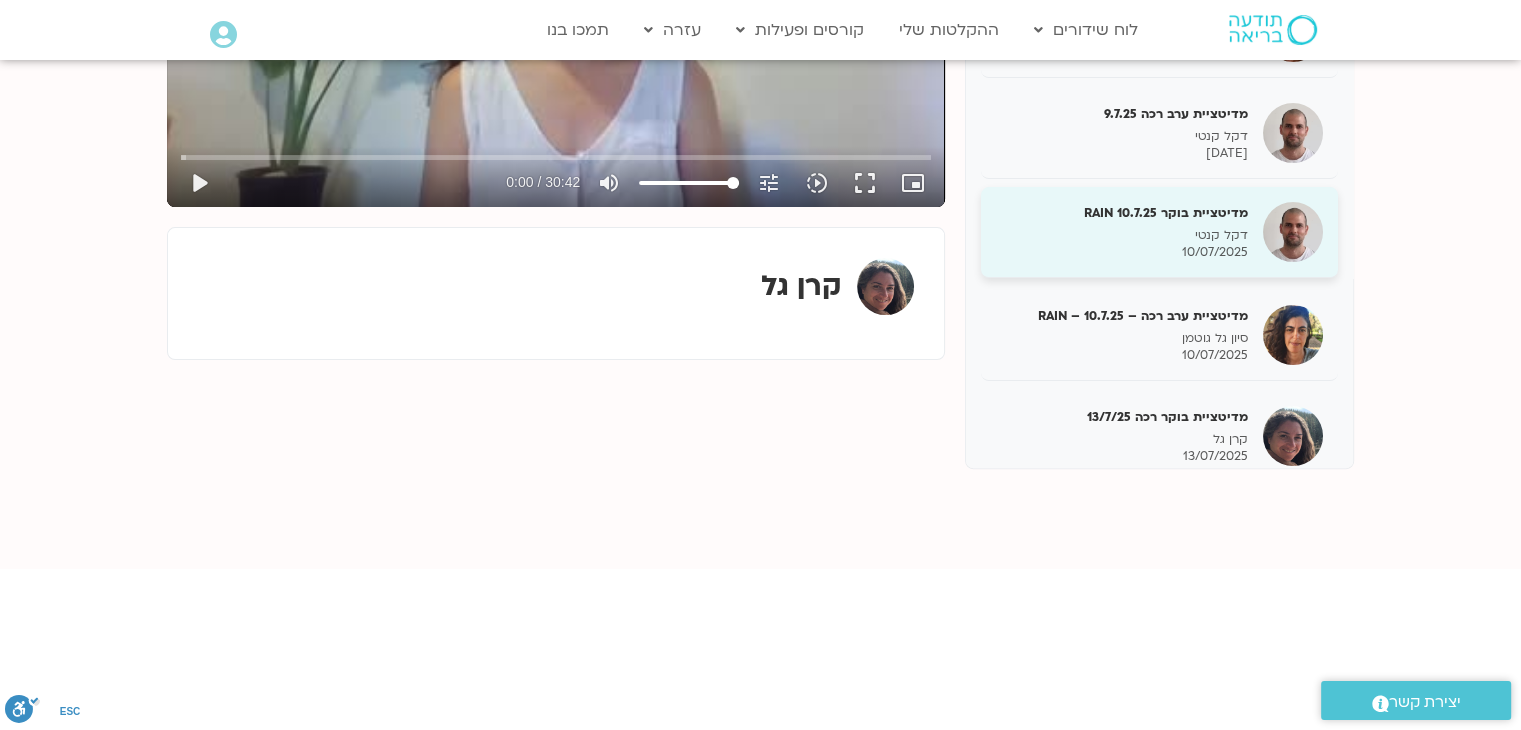 click on "מדיטציית בוקר  RAIN 10.7.25" at bounding box center [1122, 213] 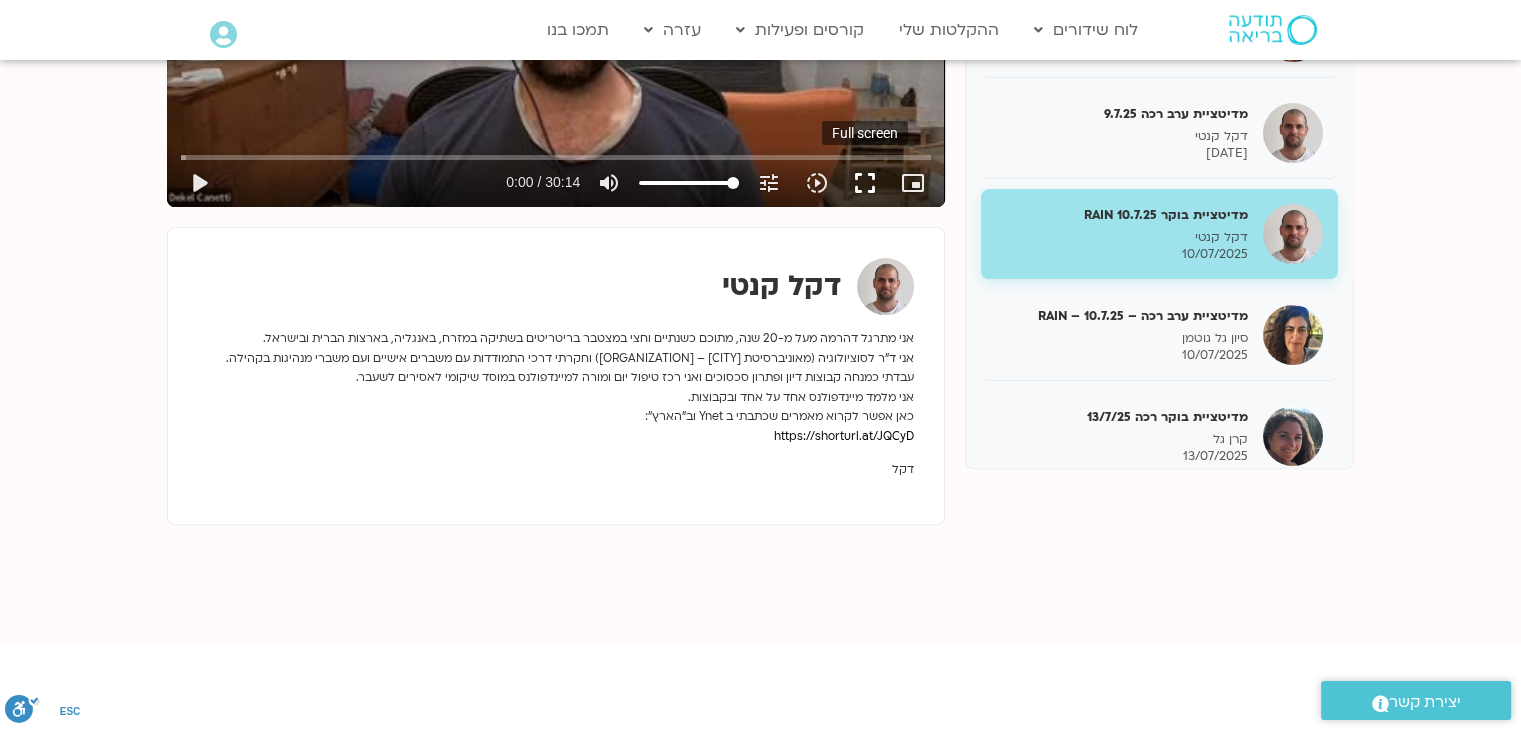 click on "fullscreen" at bounding box center (865, 183) 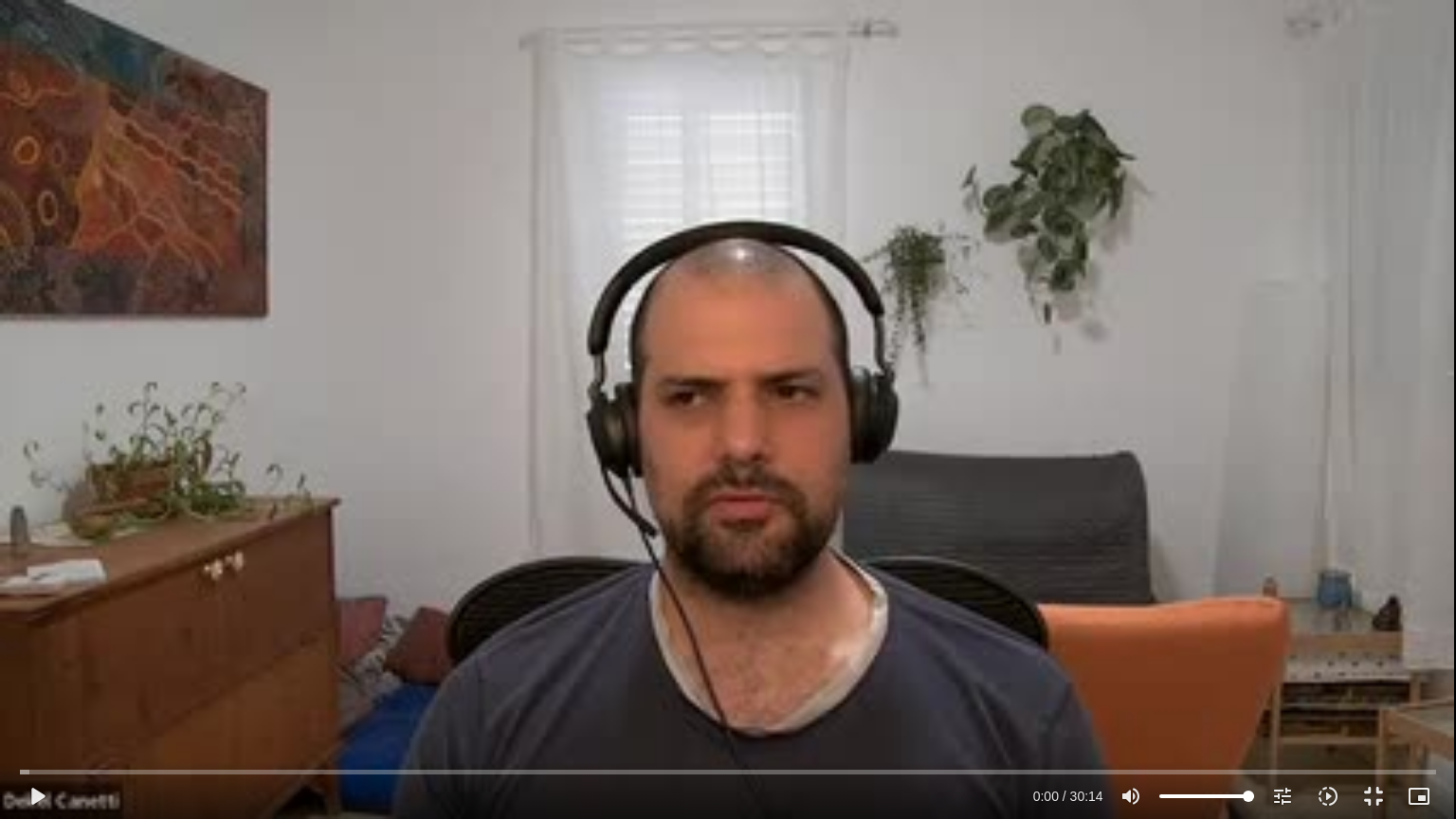 click on "Skip Ad [TIME] play_arrow [TIME] volume_up Mute tune Resolution Auto [NUMBER]p slow_motion_video Playback speed [NUMBER]x [NUMBER]x fullscreen_exit picture_in_picture_alt Picture-in-Picture Off close Resolution [NUMBER]p Auto done close Playback speed 0.5x 0.75x 1x done 1.25x 1.5x 1.75x 2x" at bounding box center [728, 410] 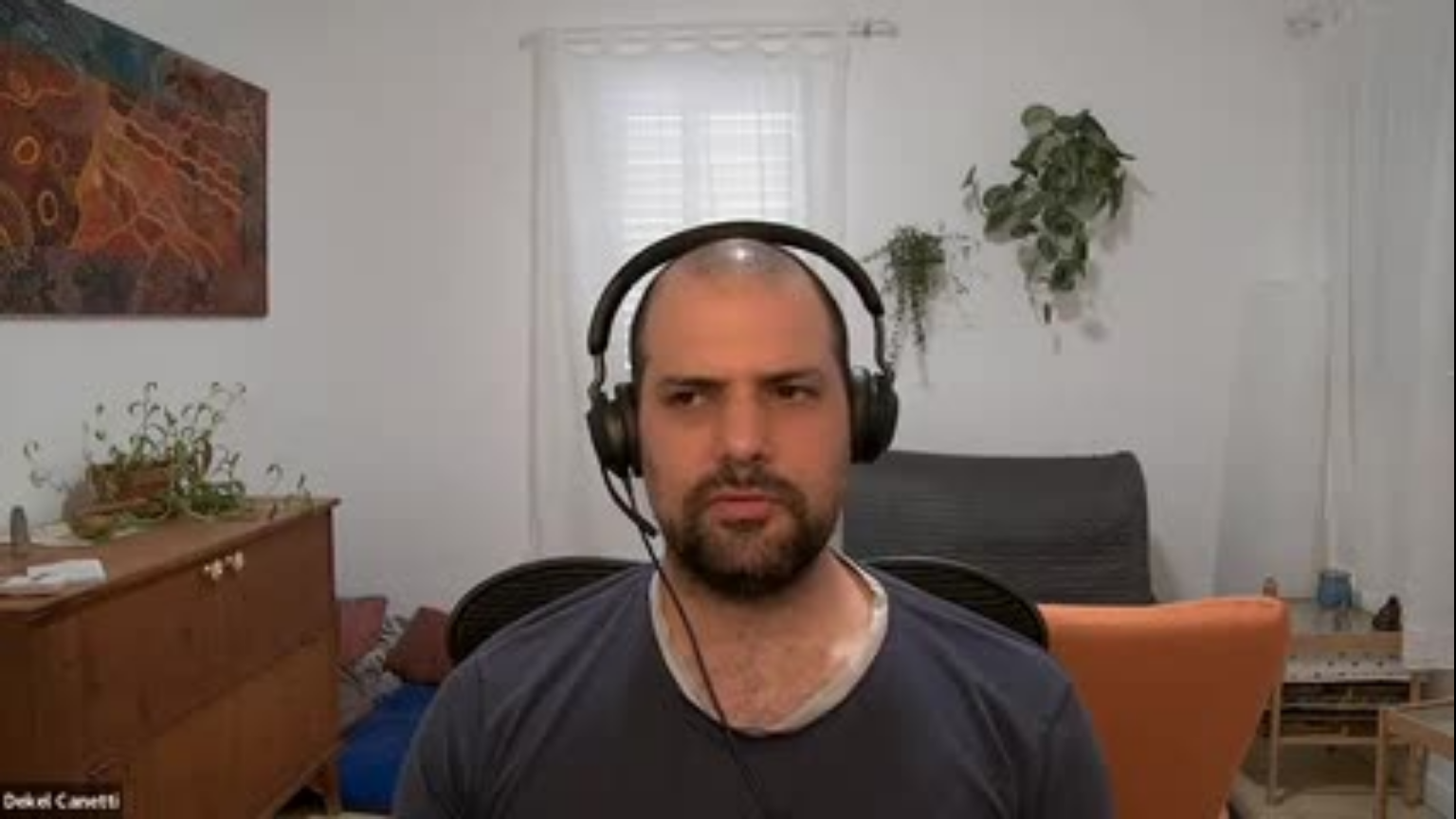 click on "Skip Ad [TIME] pause [TIME] volume_up Mute tune Resolution Auto [NUMBER]p slow_motion_video Playback speed [NUMBER]x [NUMBER]x fullscreen_exit picture_in_picture_alt Picture-in-Picture Off close Resolution [NUMBER]p Auto done close Playback speed 0.5x 0.75x 1x done 1.25x 1.5x 1.75x 2x" at bounding box center (728, 410) 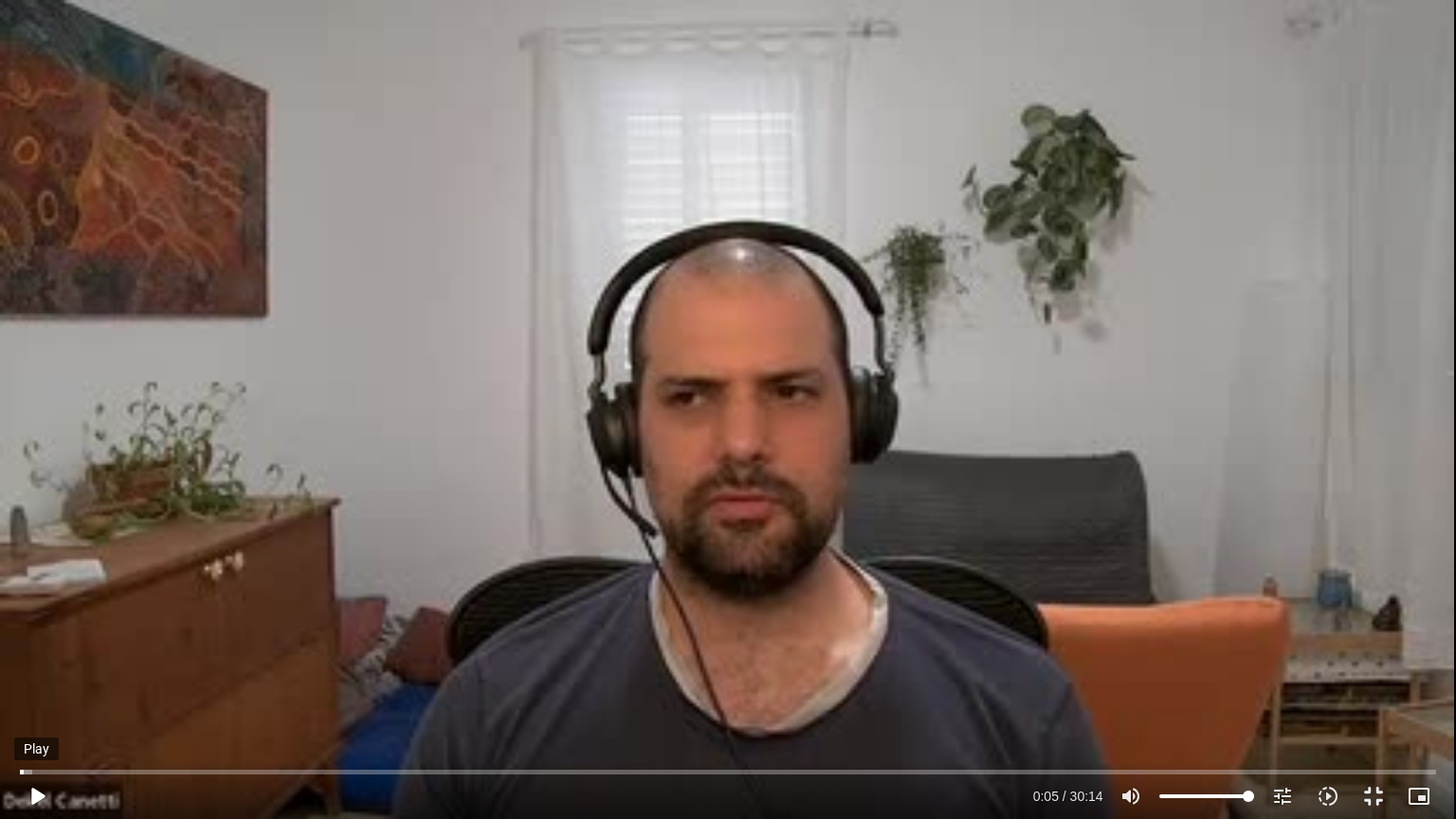 click on "play_arrow" at bounding box center [37, 796] 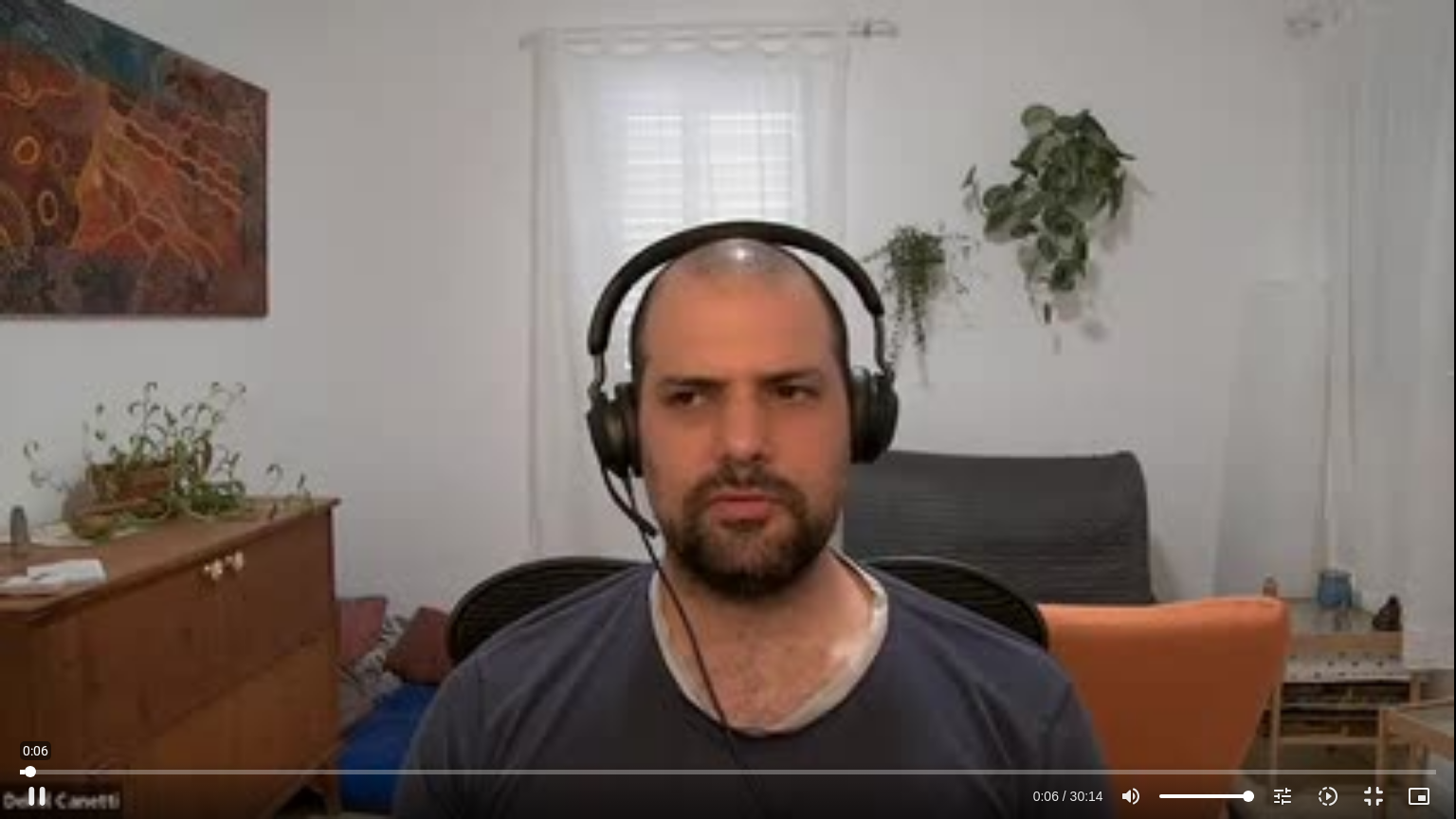 click at bounding box center (727, 772) 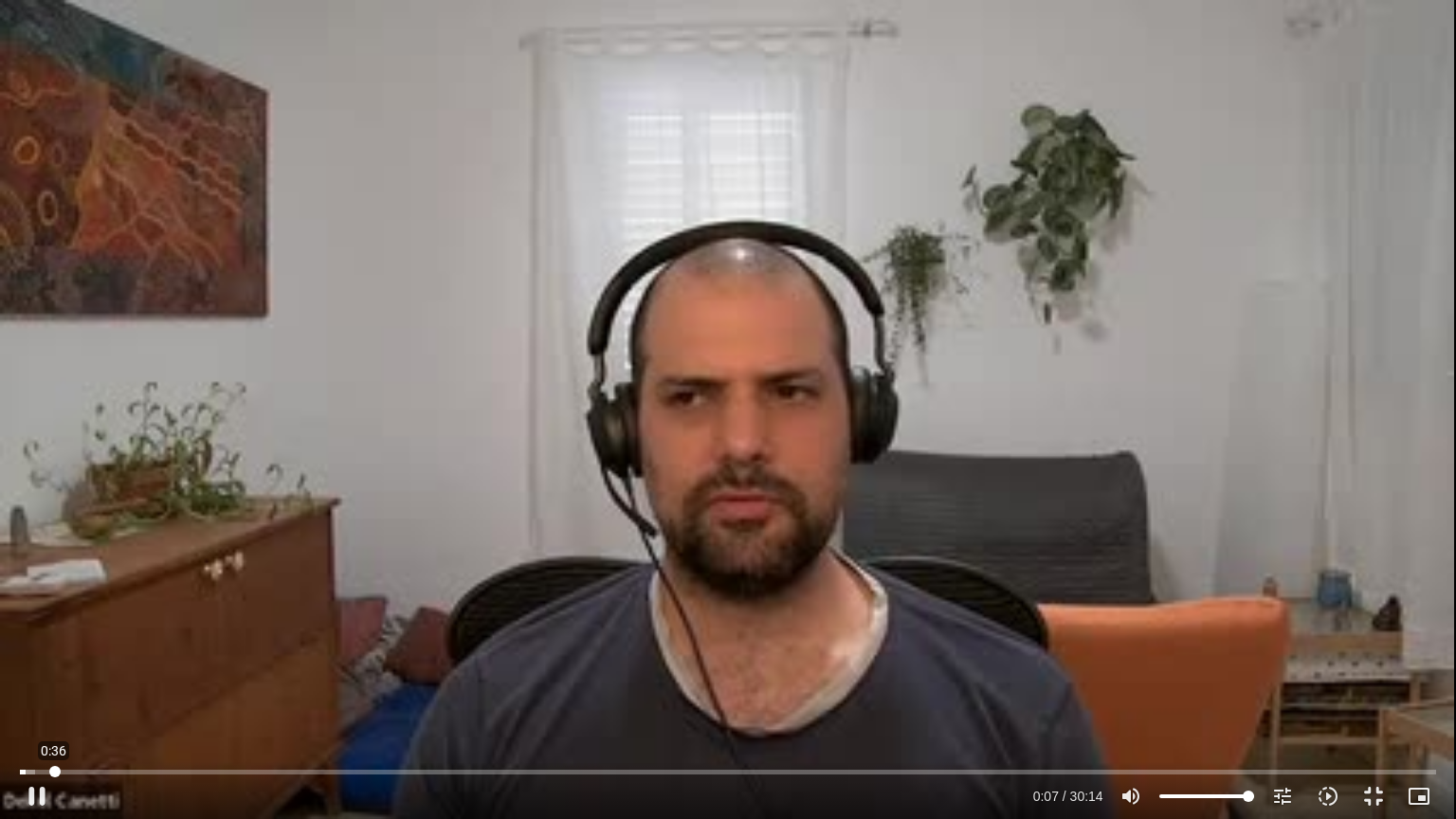 click at bounding box center [727, 772] 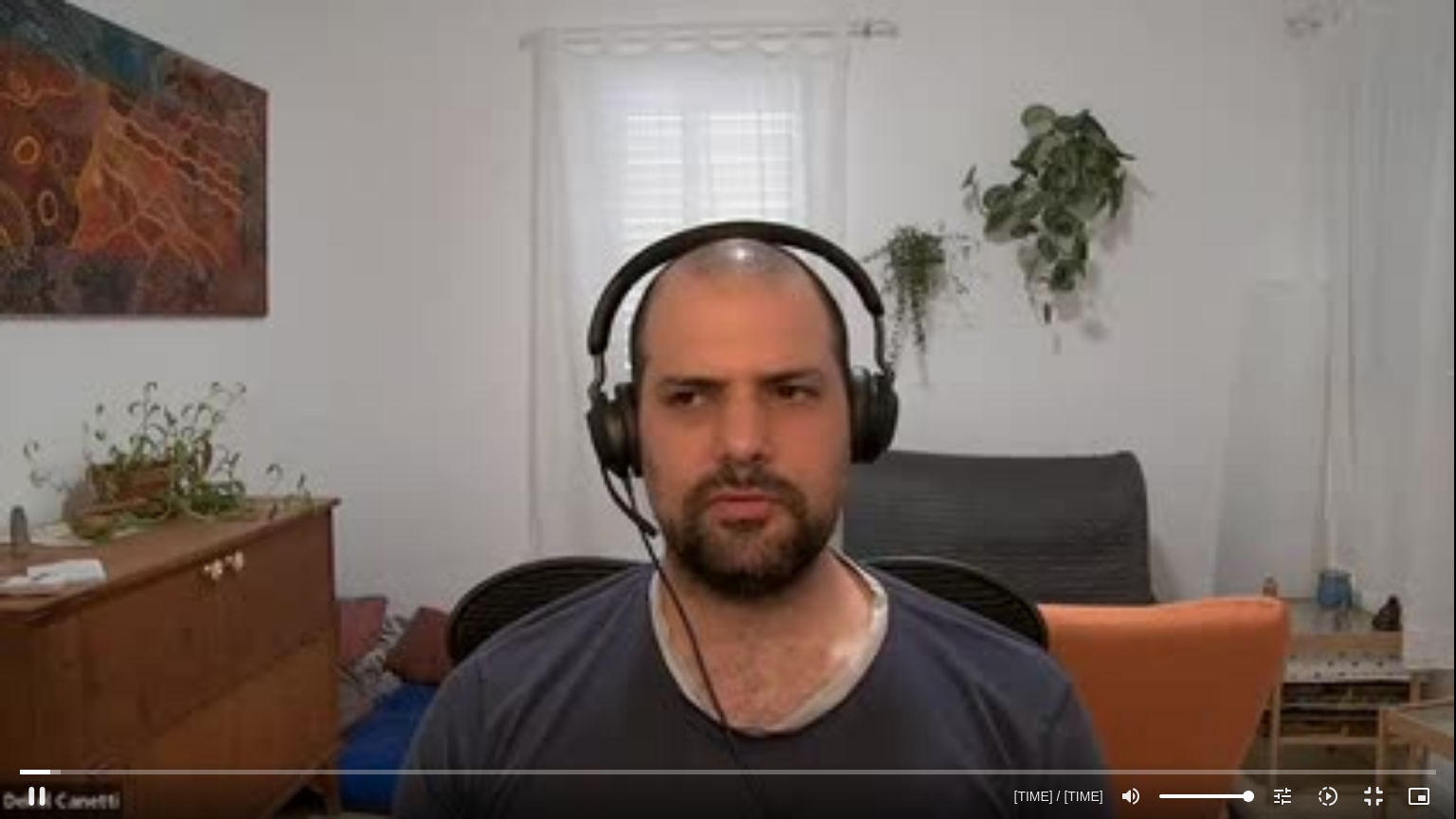 click on "Skip Ad [TIME] pause [TIME] / [TIME] volume_up Mute tune Resolution [RES] Auto [RES] slow_motion_video Playback speed 1x 1x fullscreen_exit picture_in_picture_alt Picture-in-Picture Off close Resolution [RES] Auto done close Playback speed 0.5x 0.75x 1x done 1.25x 1.5x 1.75x 2x" at bounding box center [728, 410] 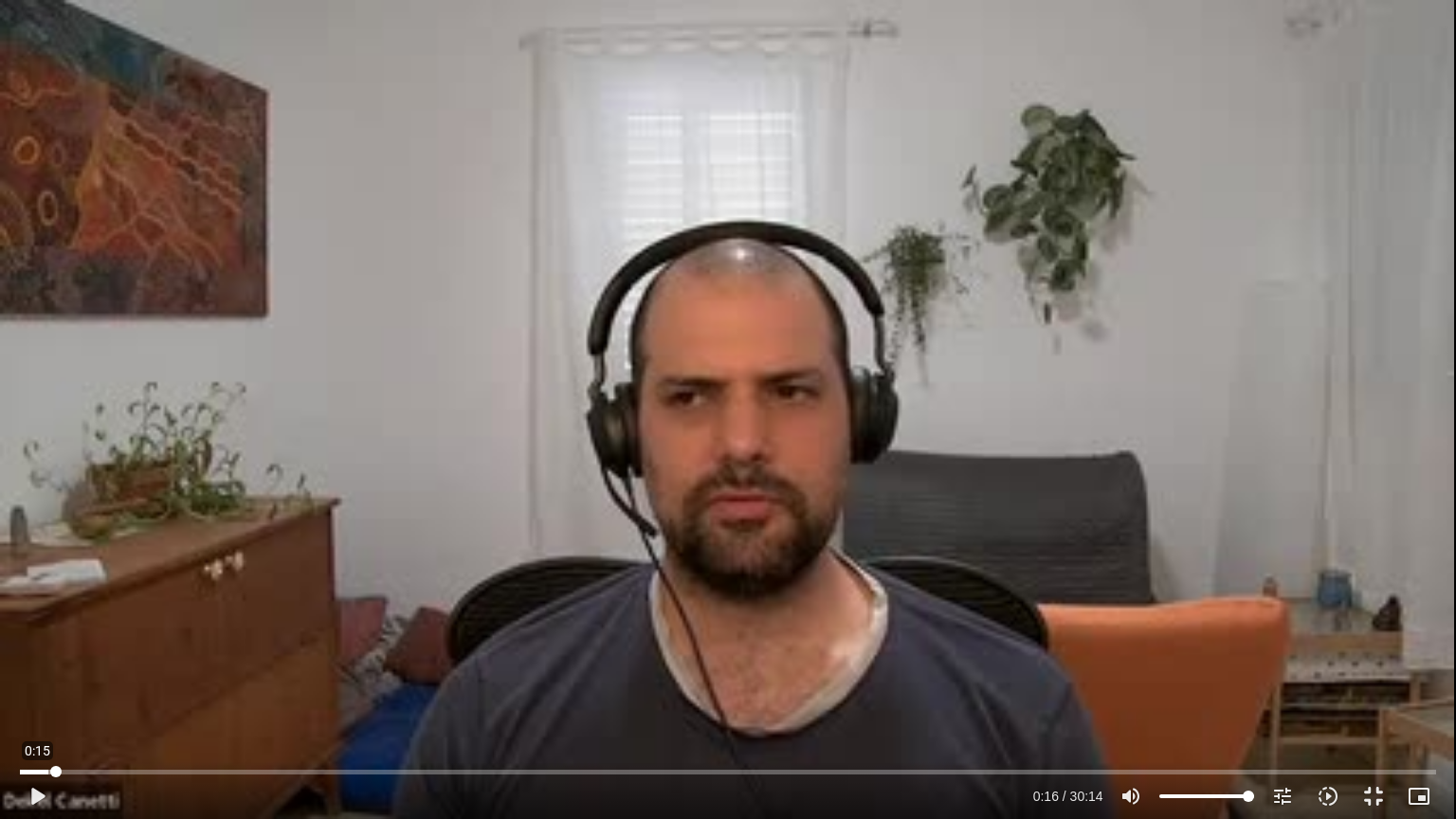 click at bounding box center (727, 772) 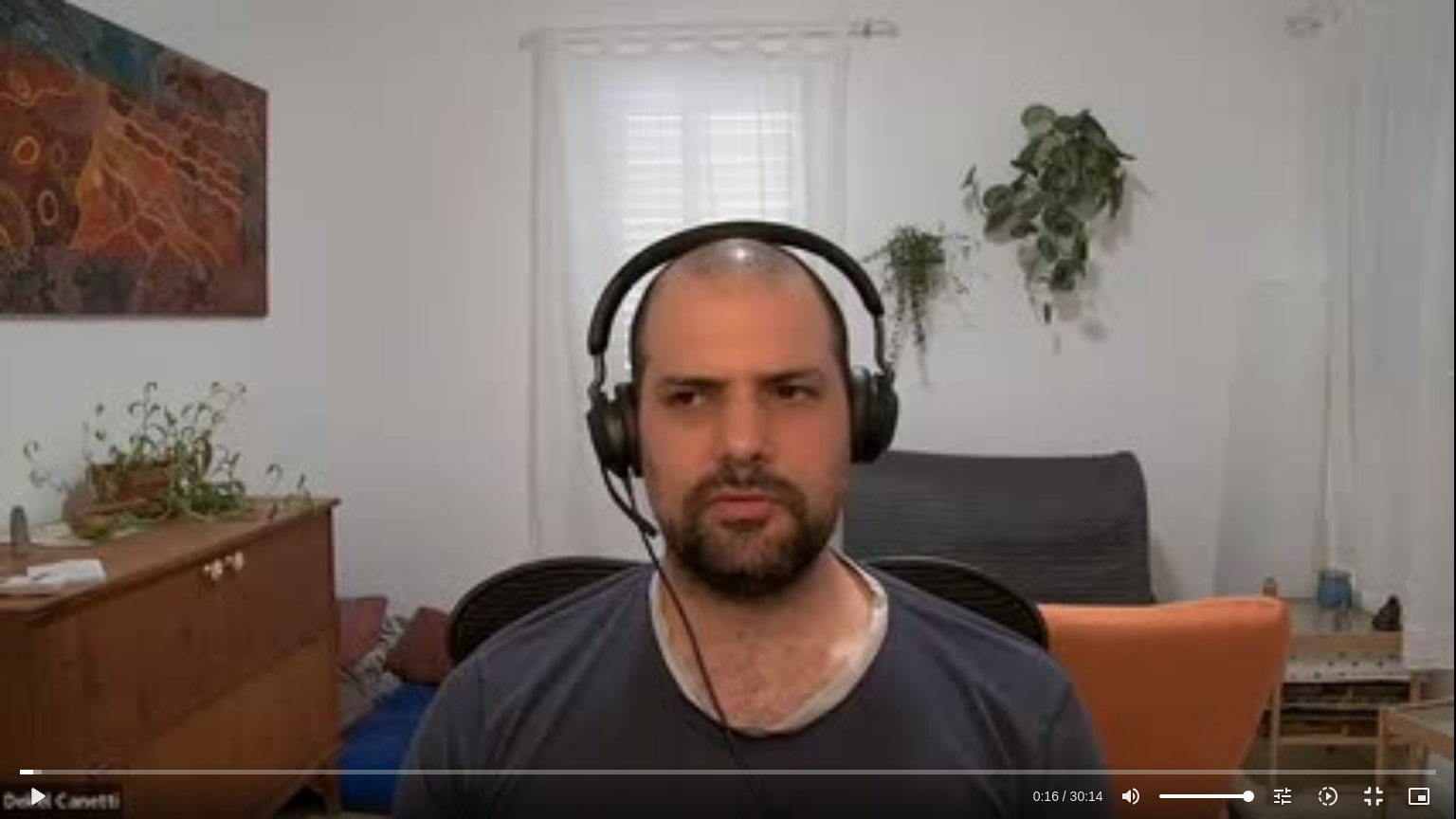 click on "Skip Ad 0:38 play_arrow 0:16 / 30:14 volume_up Mute tune Resolution Auto 240p slow_motion_video Playback speed 1x 1x fullscreen_exit picture_in_picture_alt Picture-in-Picture Off close Resolution 240p Auto done close Playback speed 0.5x 0.75x 1x done 1.25x 1.5x 1.75x 2x" at bounding box center (728, 410) 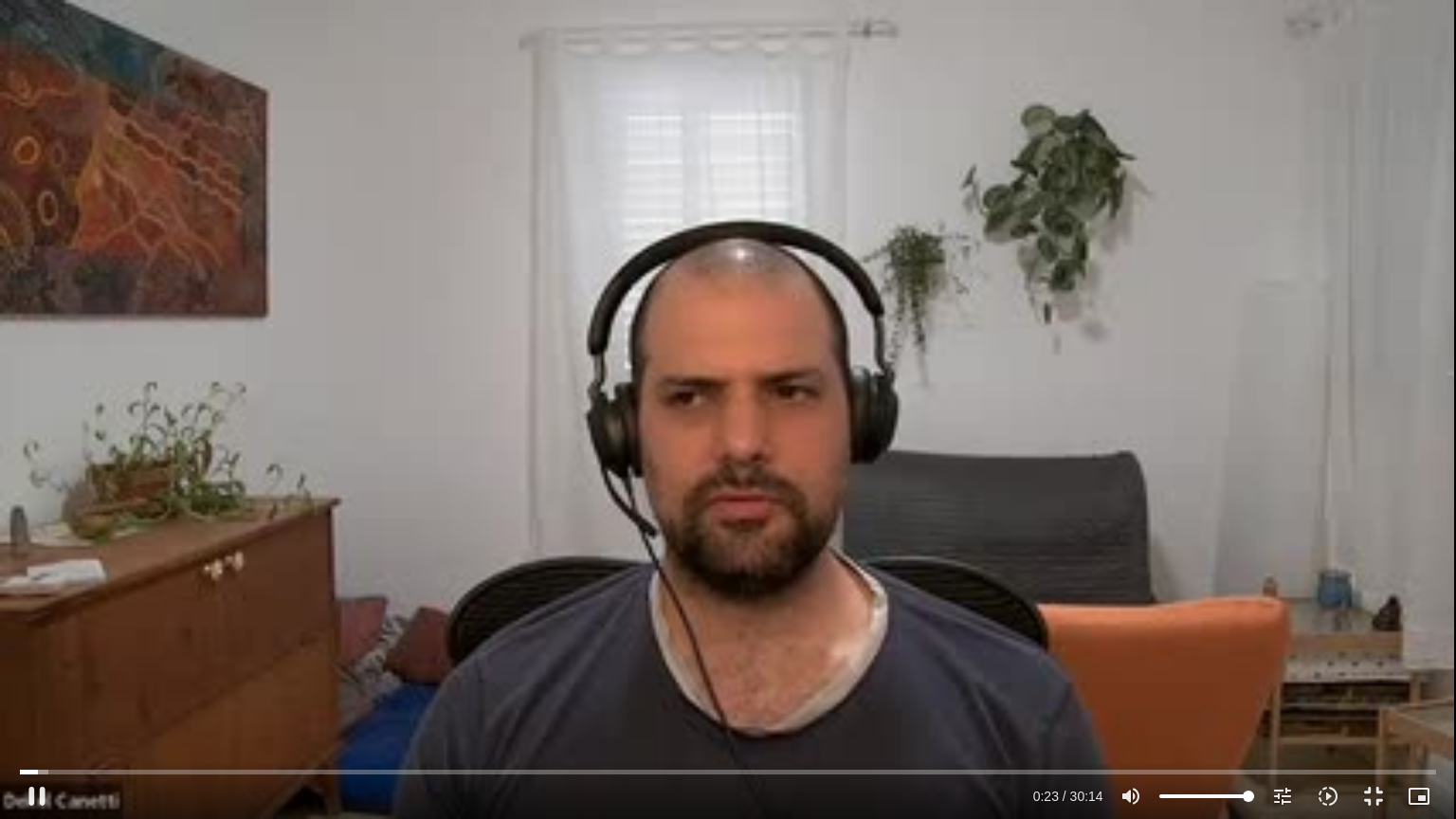 type on "23.495656" 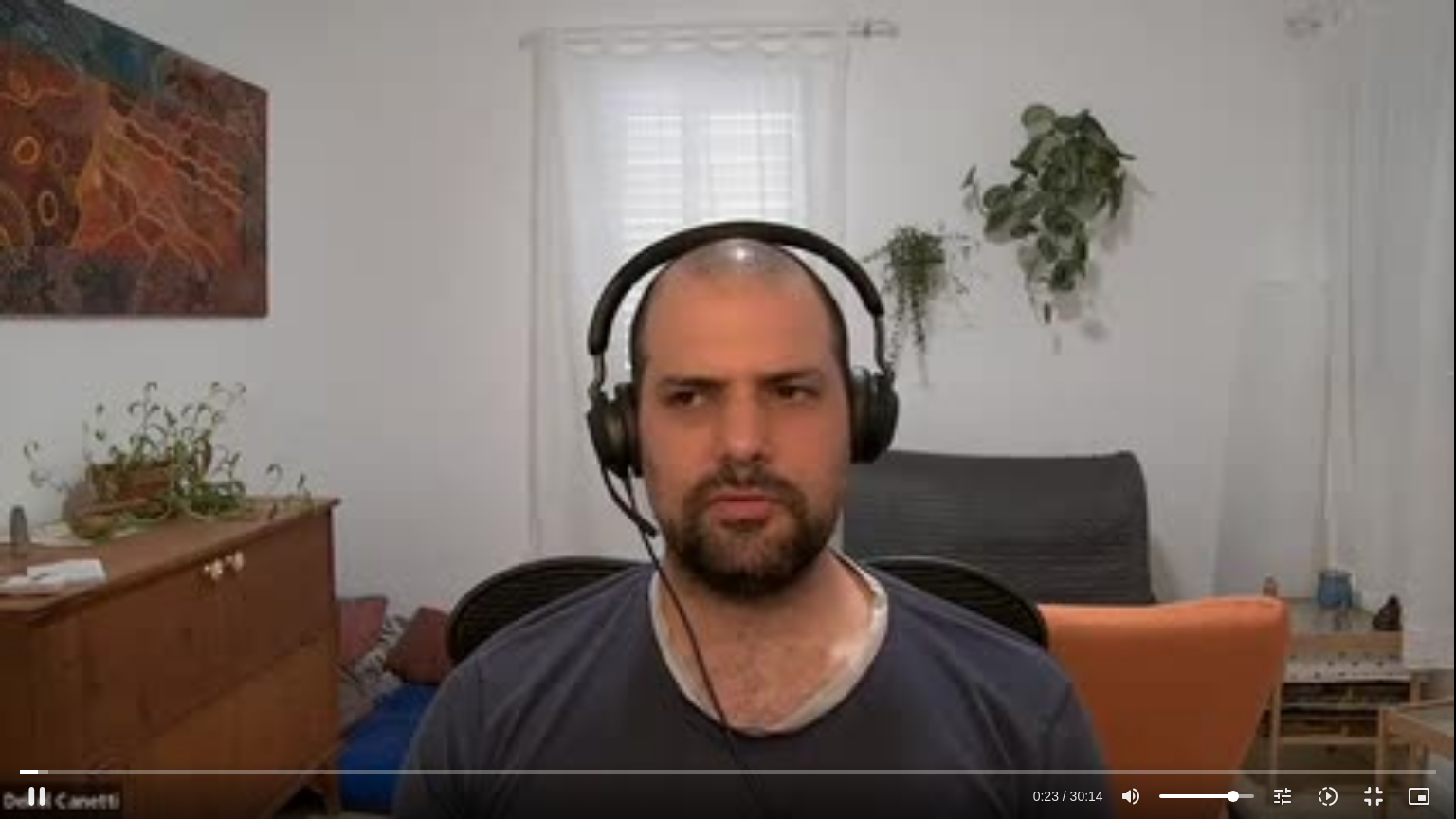 type on "23.579419" 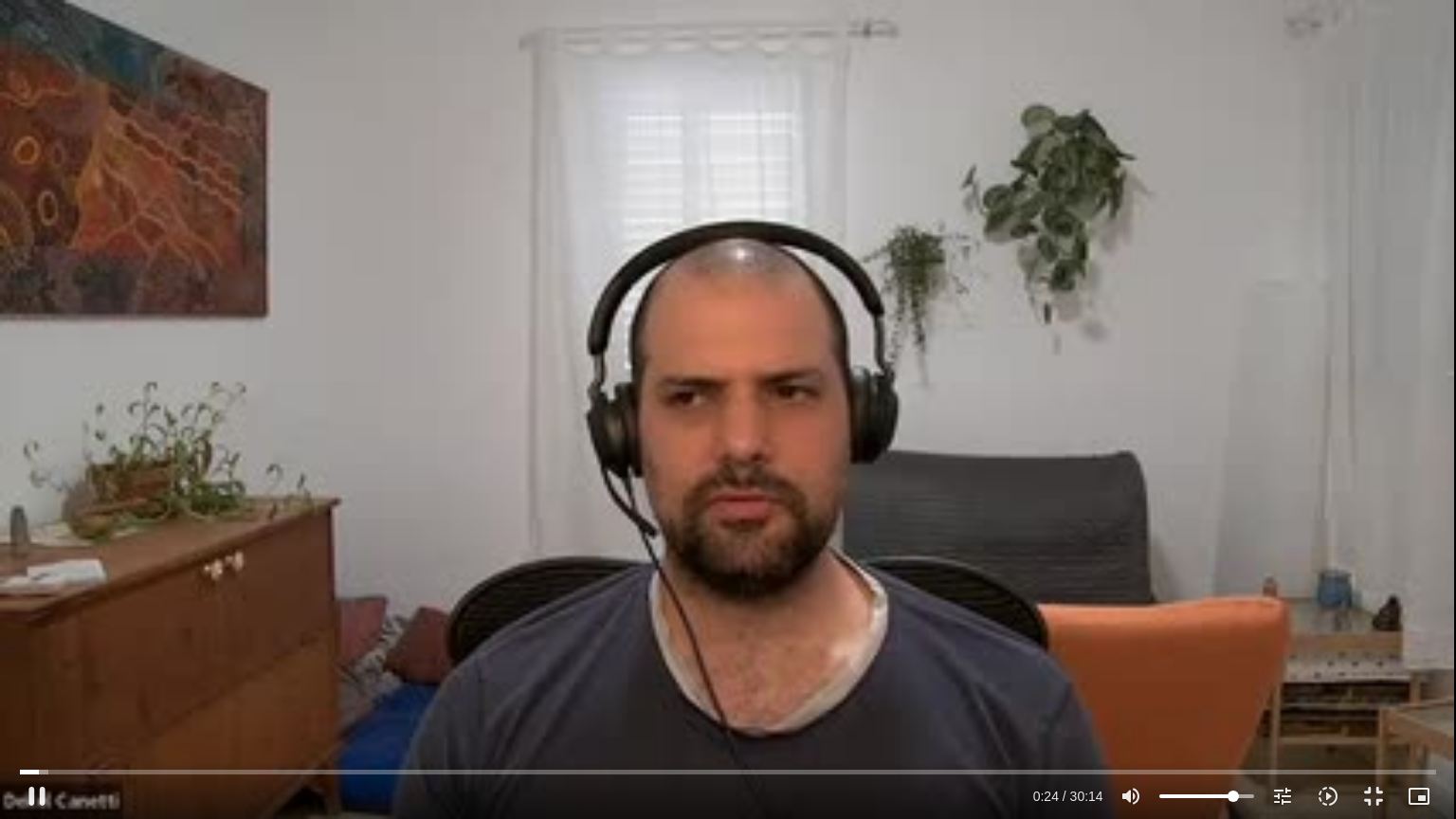 click at bounding box center [1207, 796] 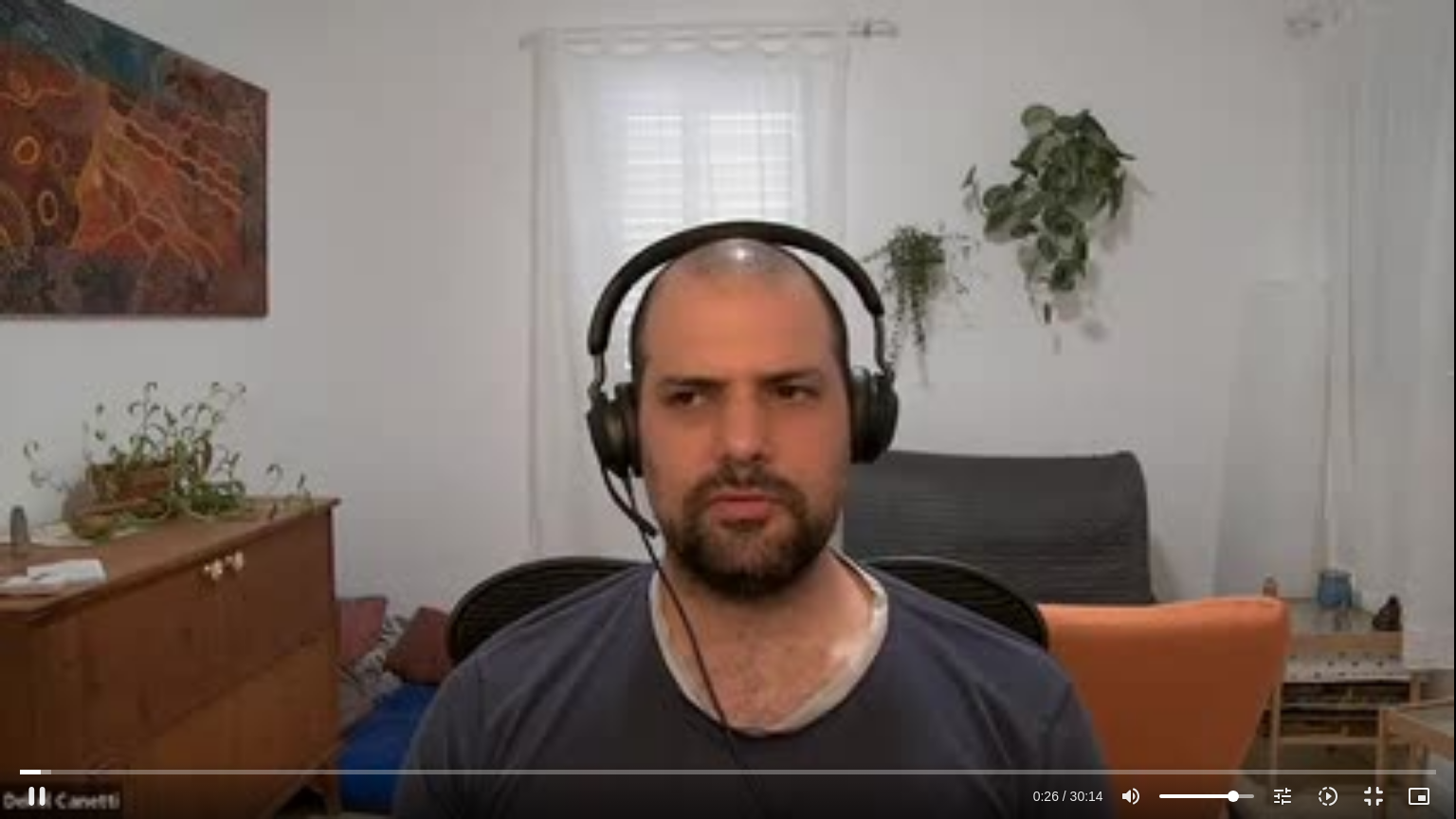 type on "26.937382" 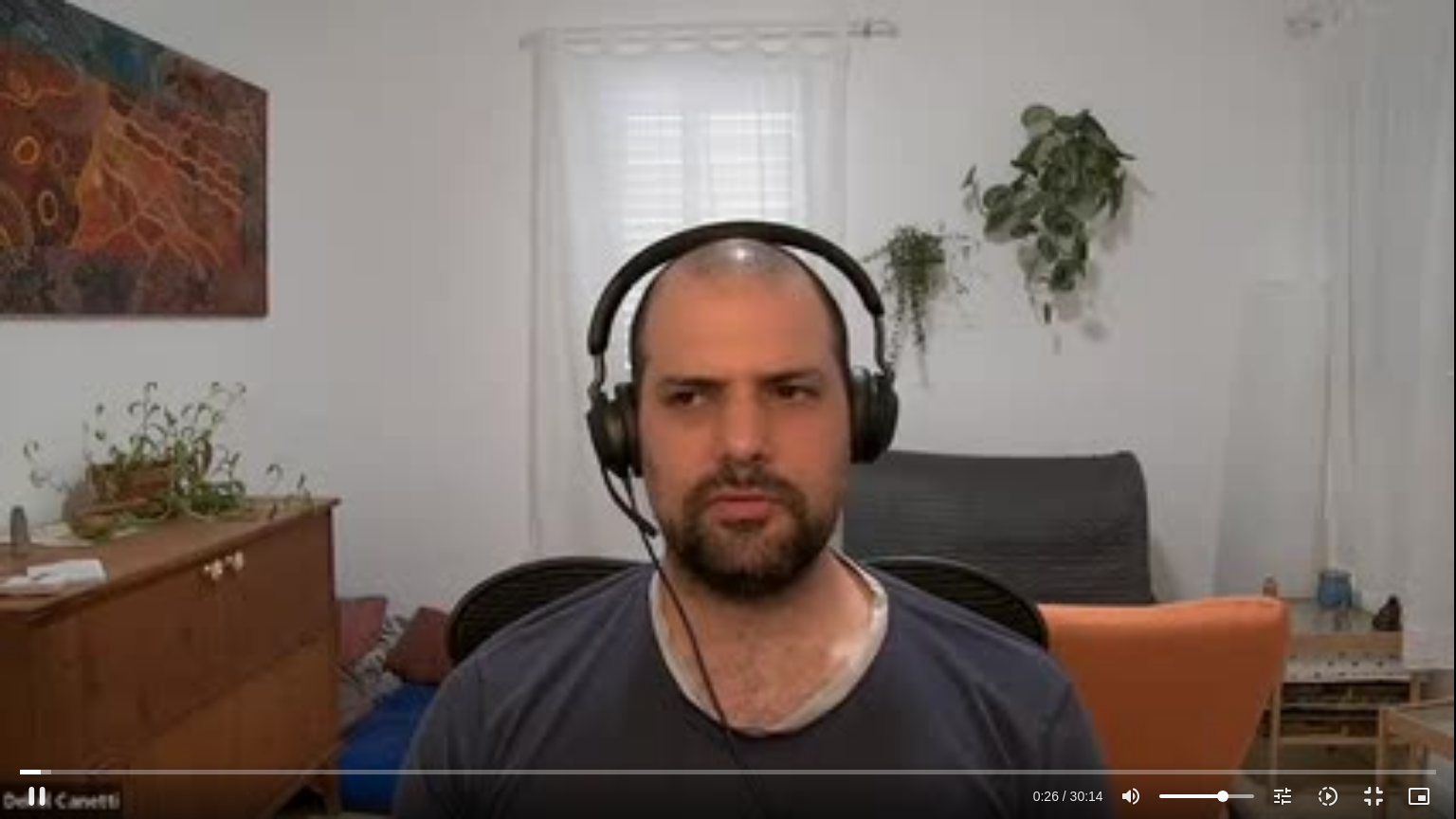 type on "27.062461" 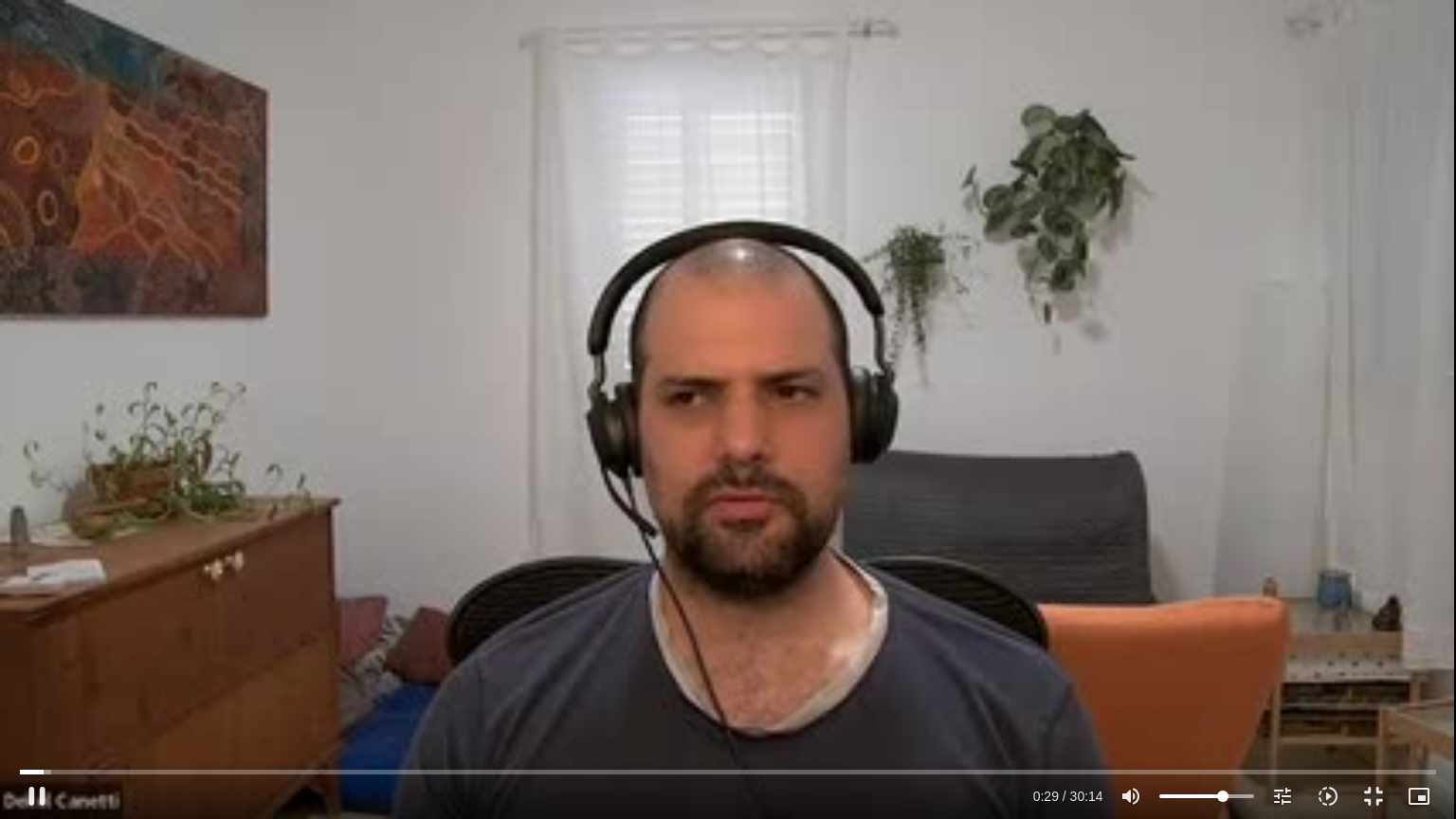 type on "29.934668" 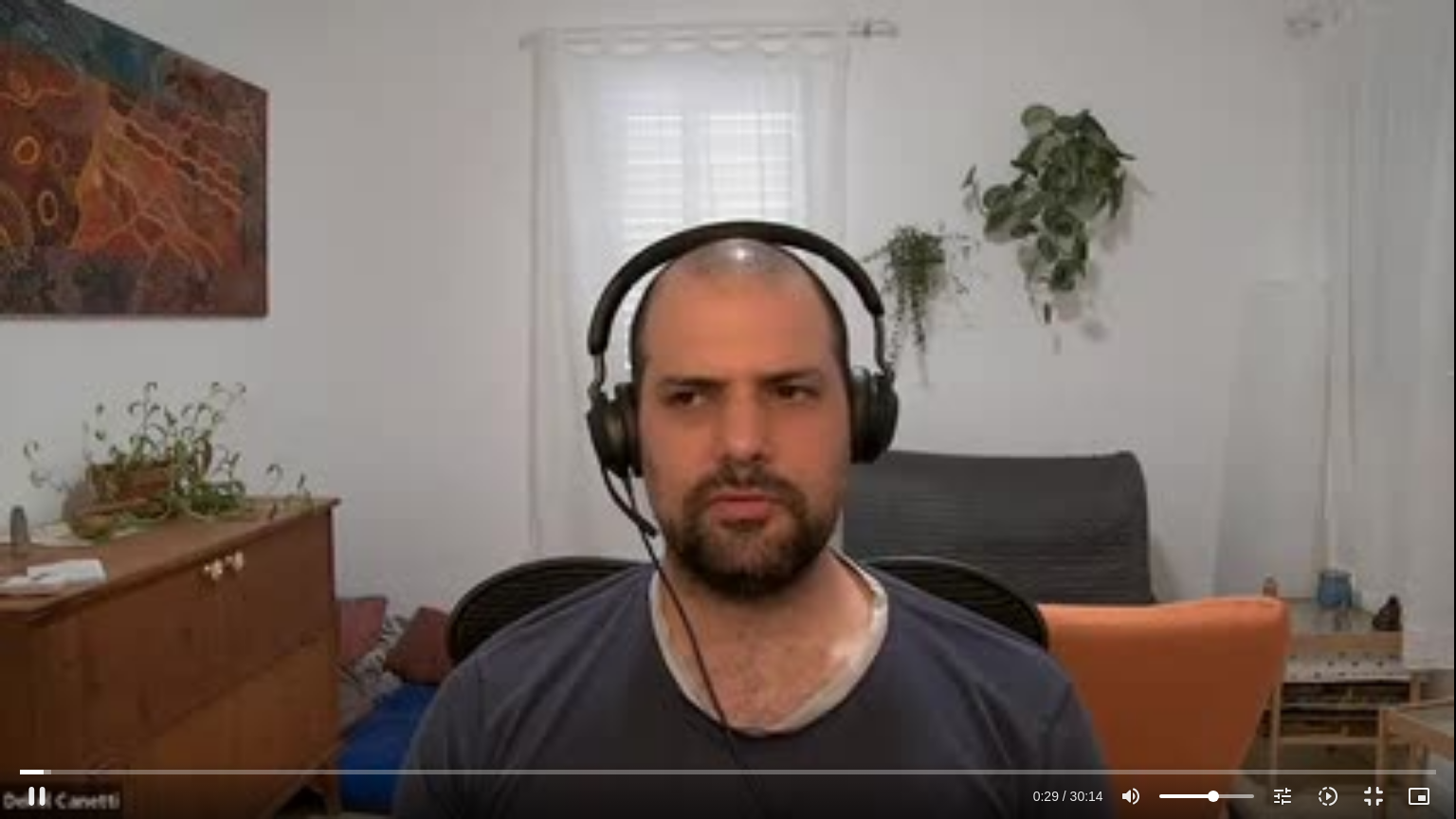 type on "30.192583" 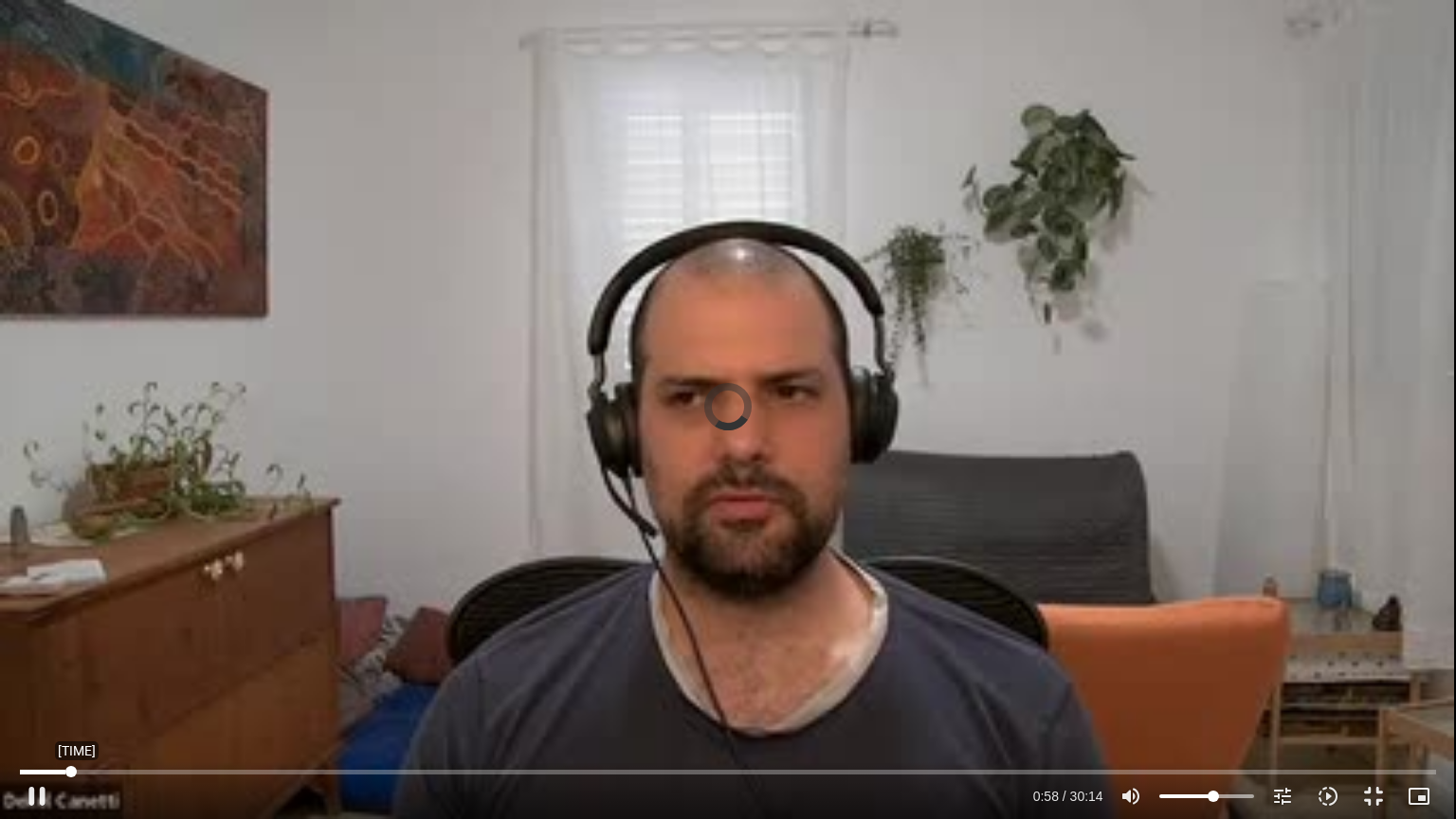click at bounding box center (727, 772) 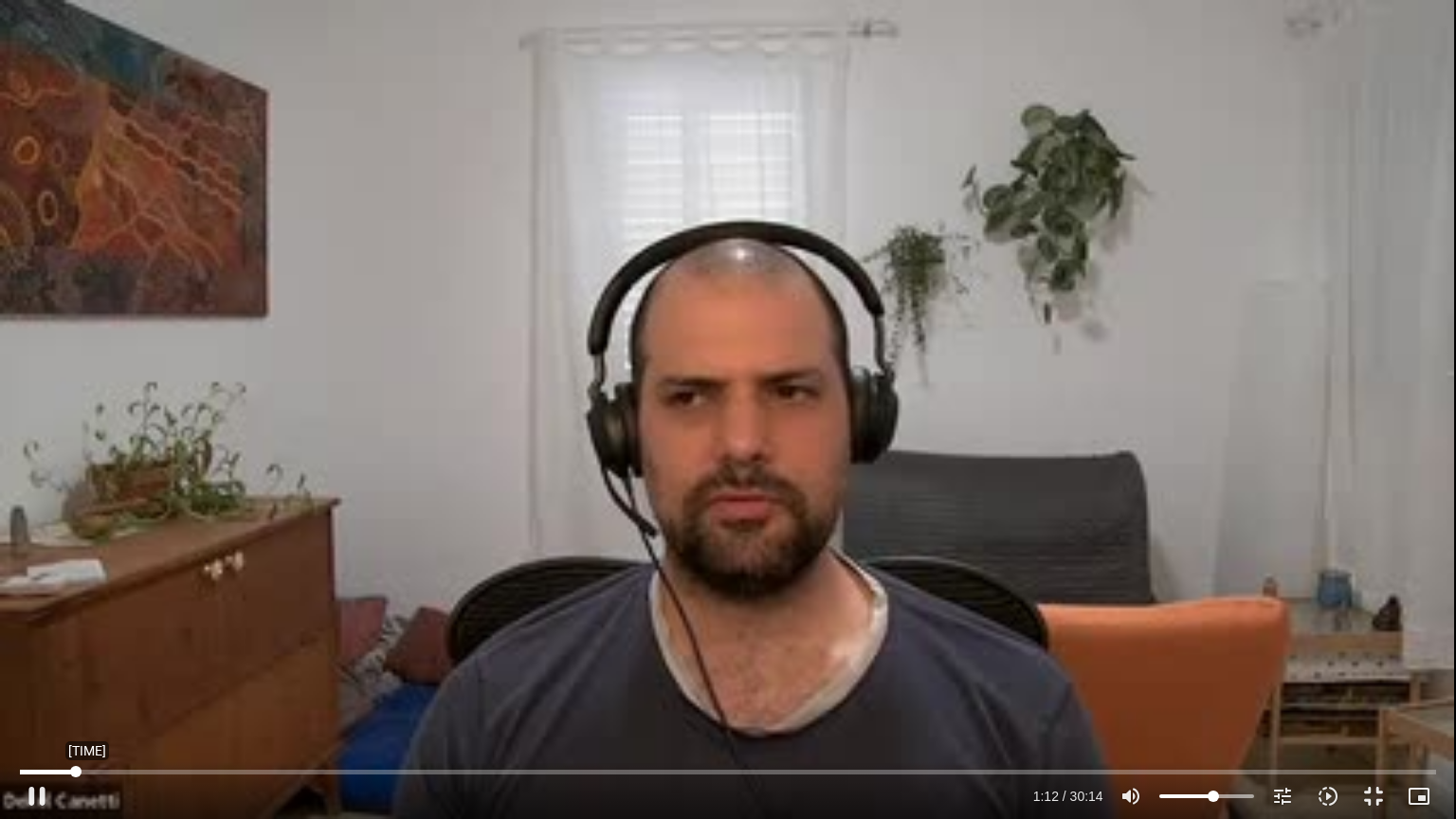 click at bounding box center [727, 772] 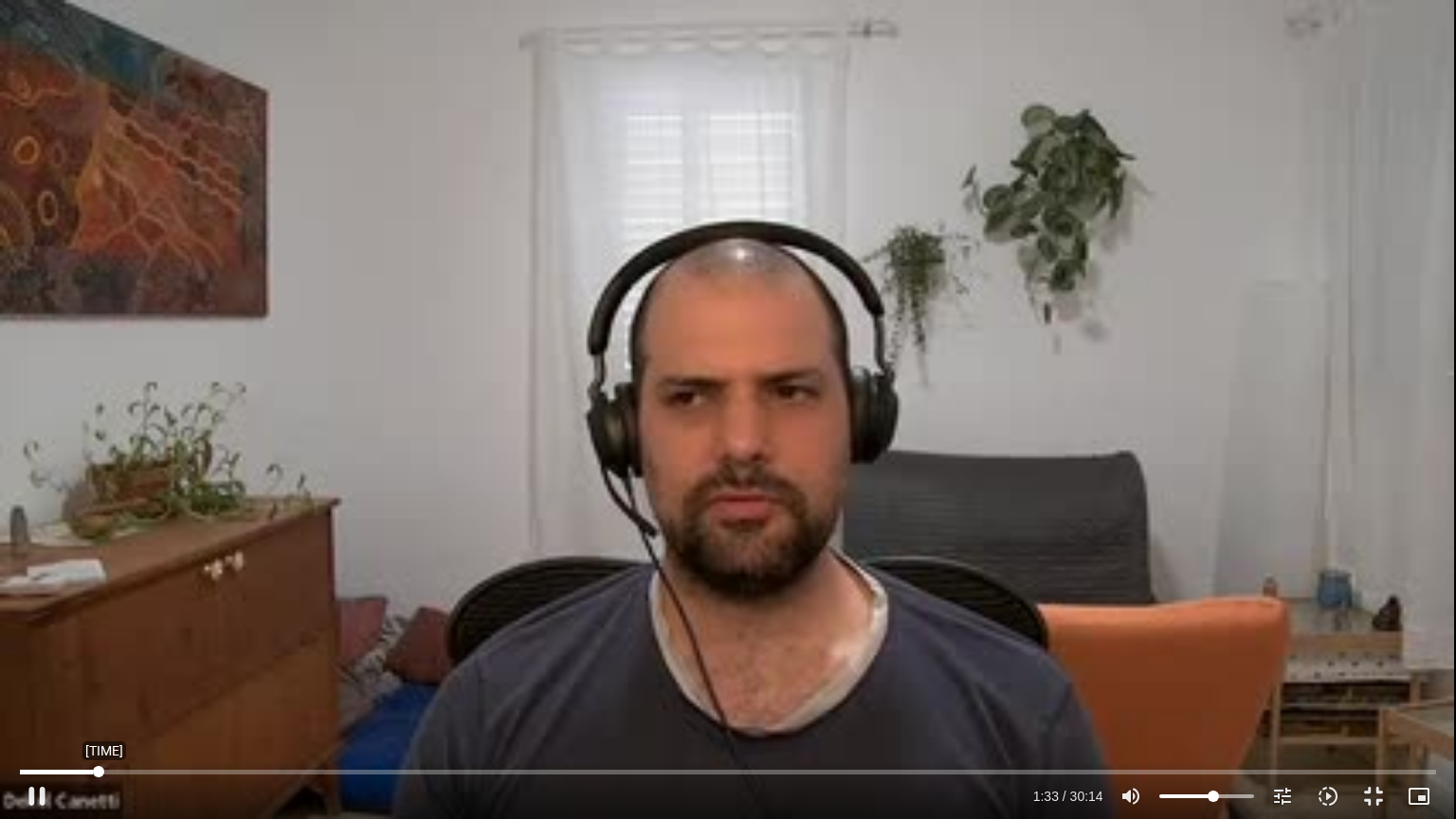 click at bounding box center (727, 772) 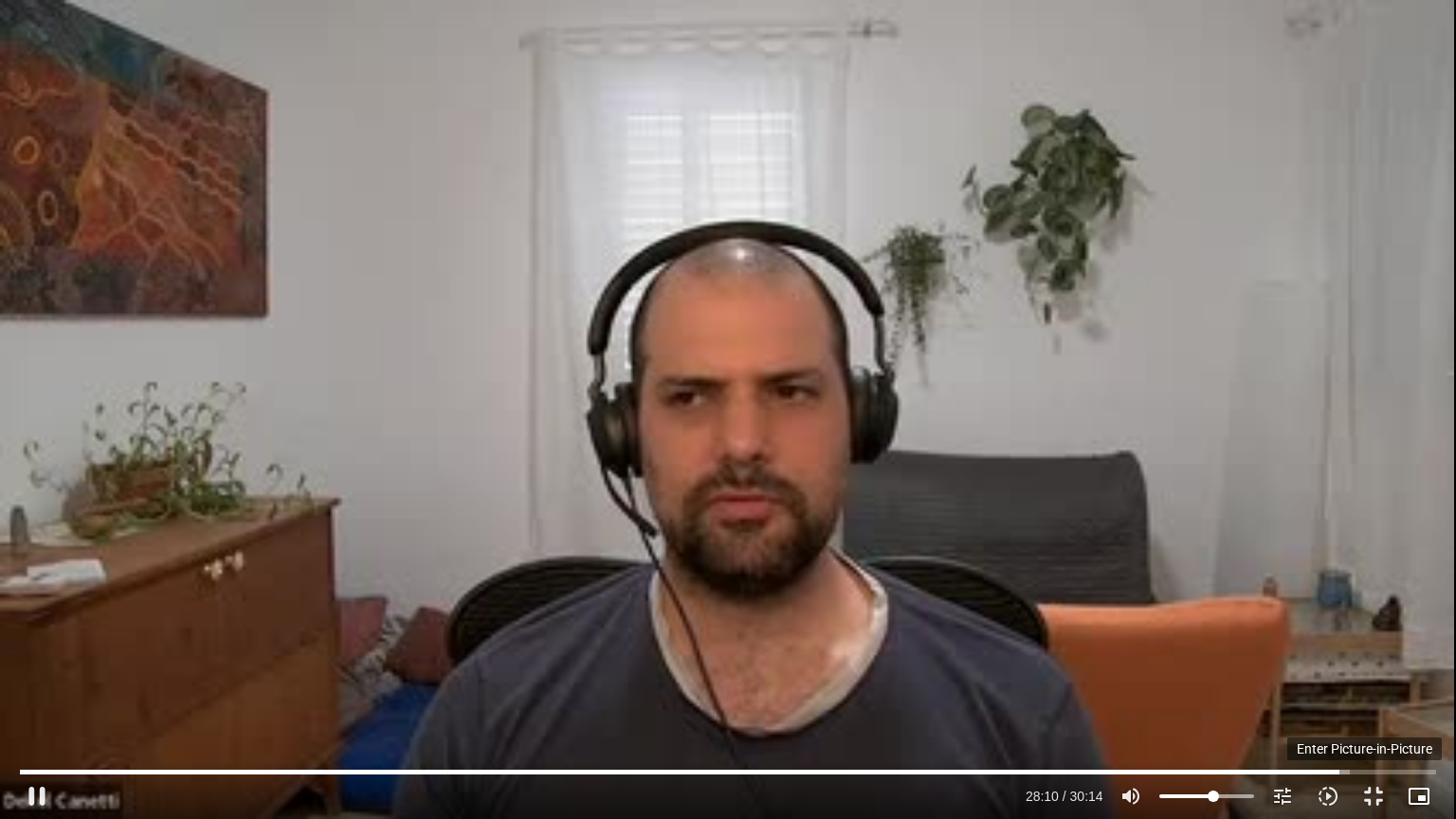 type on "1690.92939" 